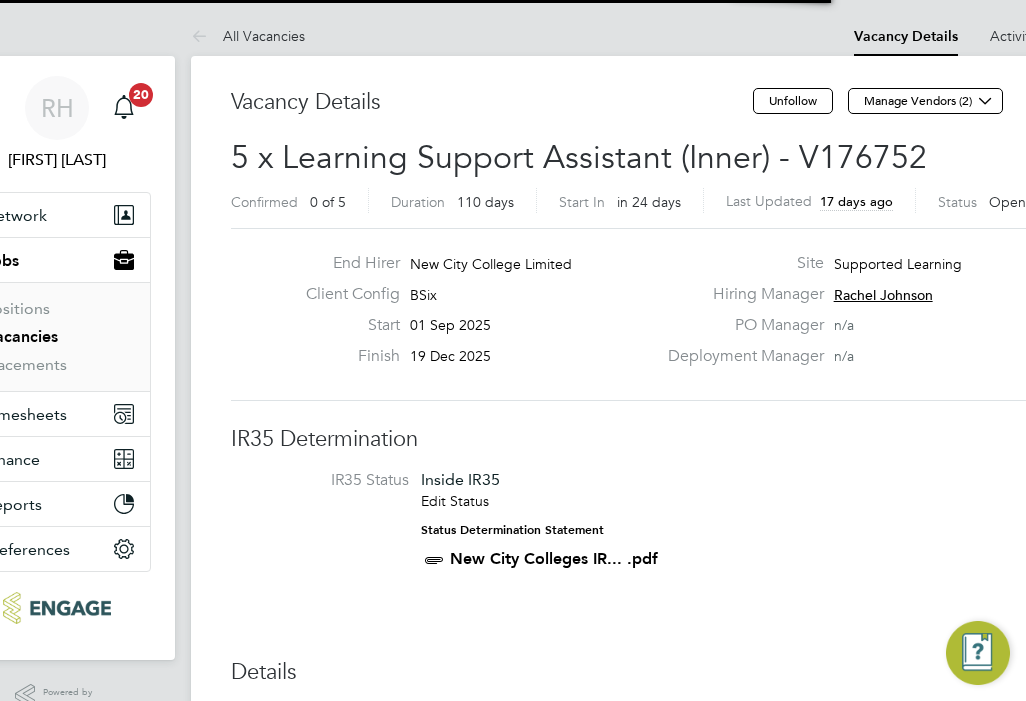 scroll, scrollTop: 0, scrollLeft: 0, axis: both 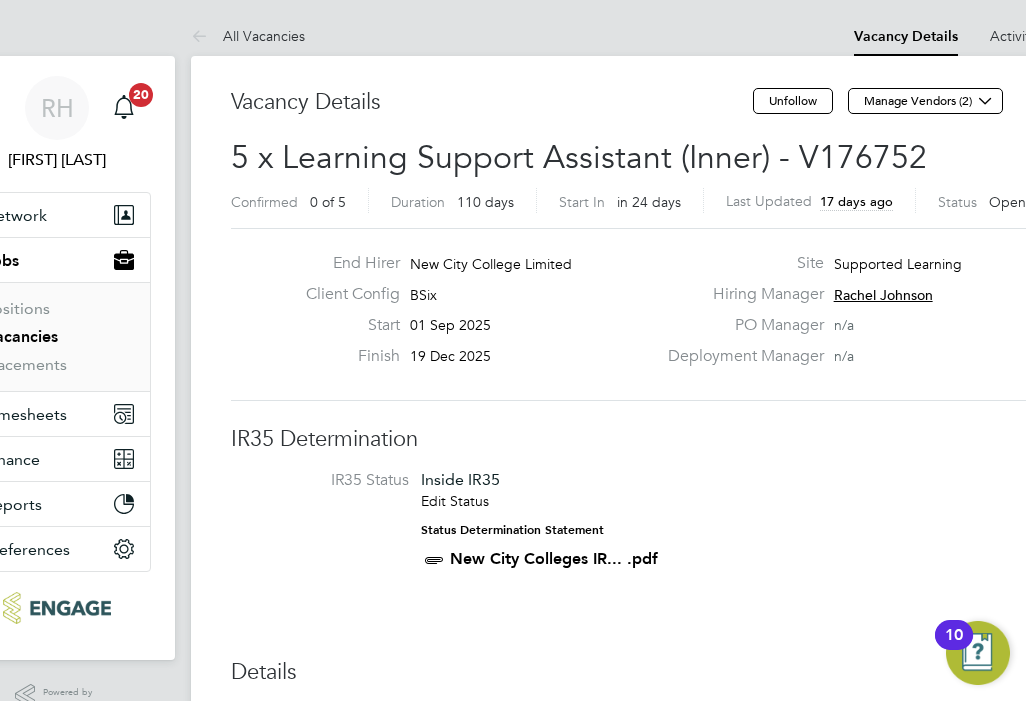 click on "IR35 Determination" 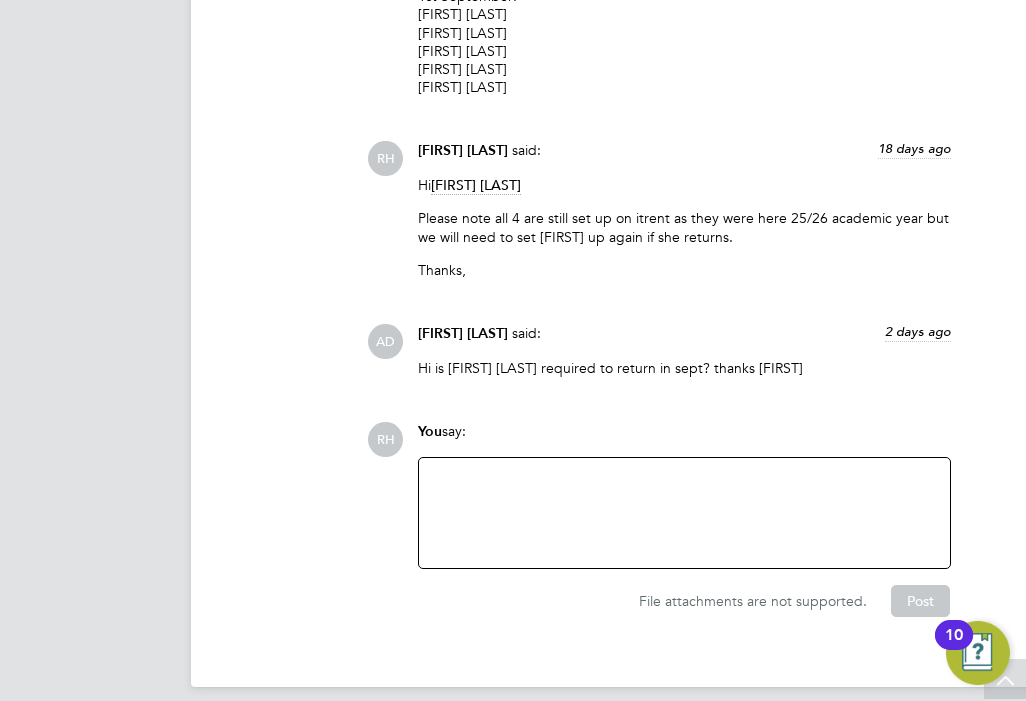 scroll, scrollTop: 4824, scrollLeft: 0, axis: vertical 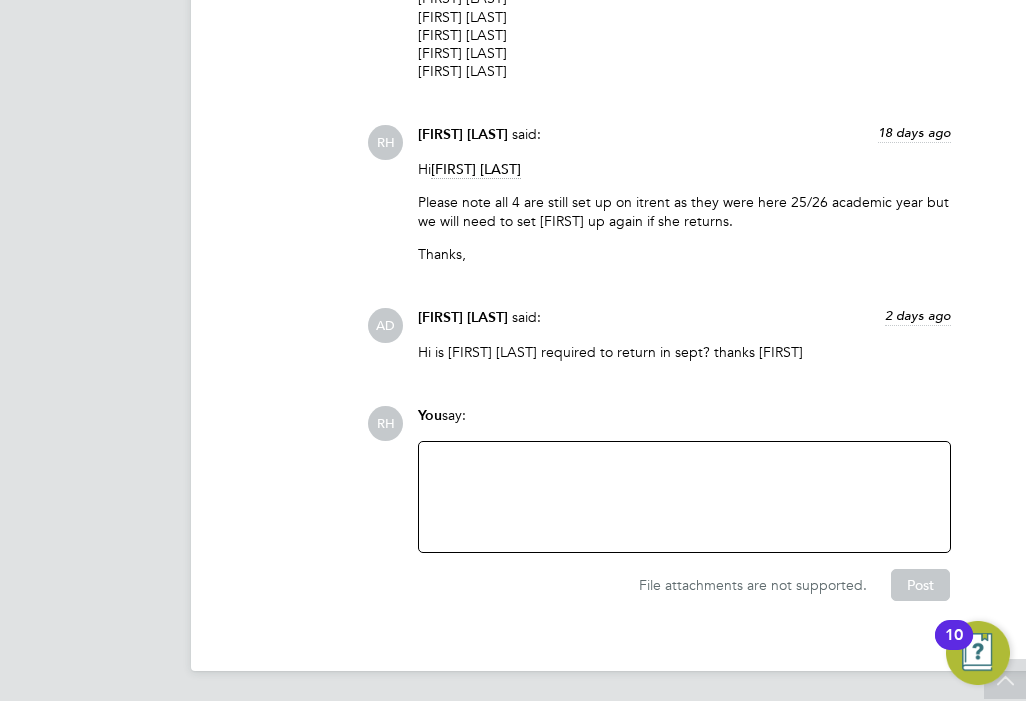 click 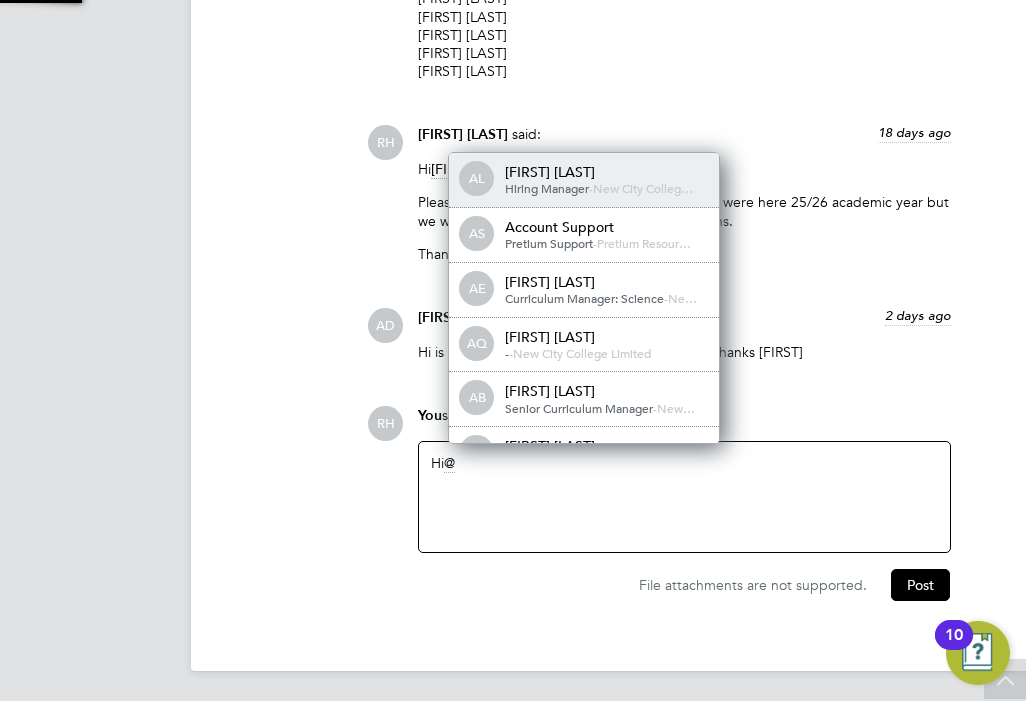 type 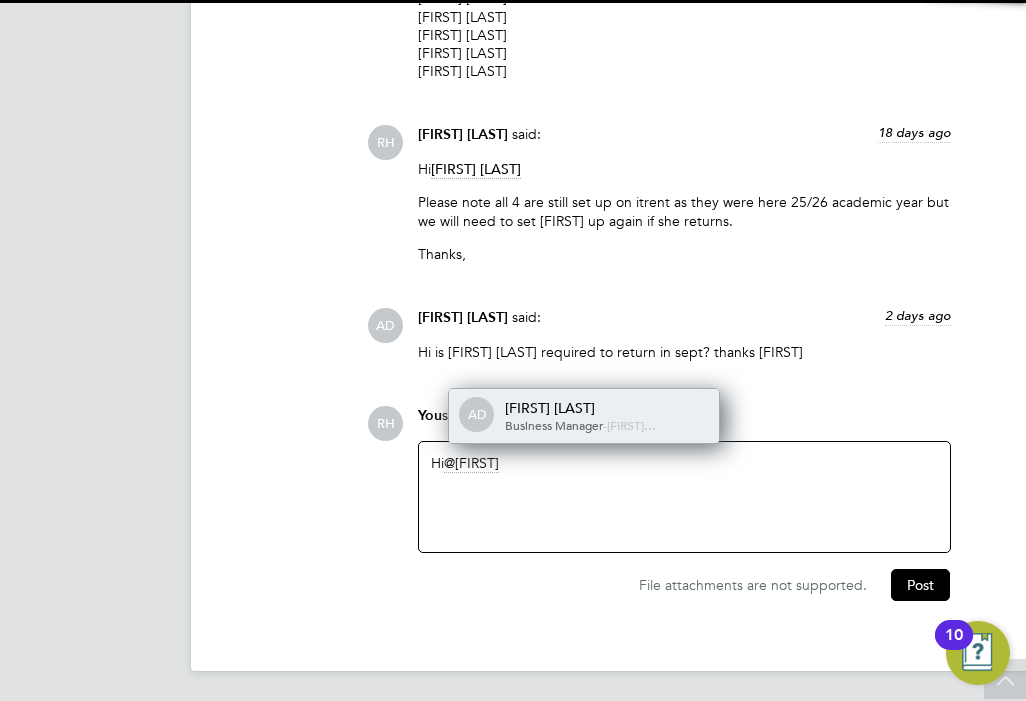 click on "[FIRST] [LAST]" 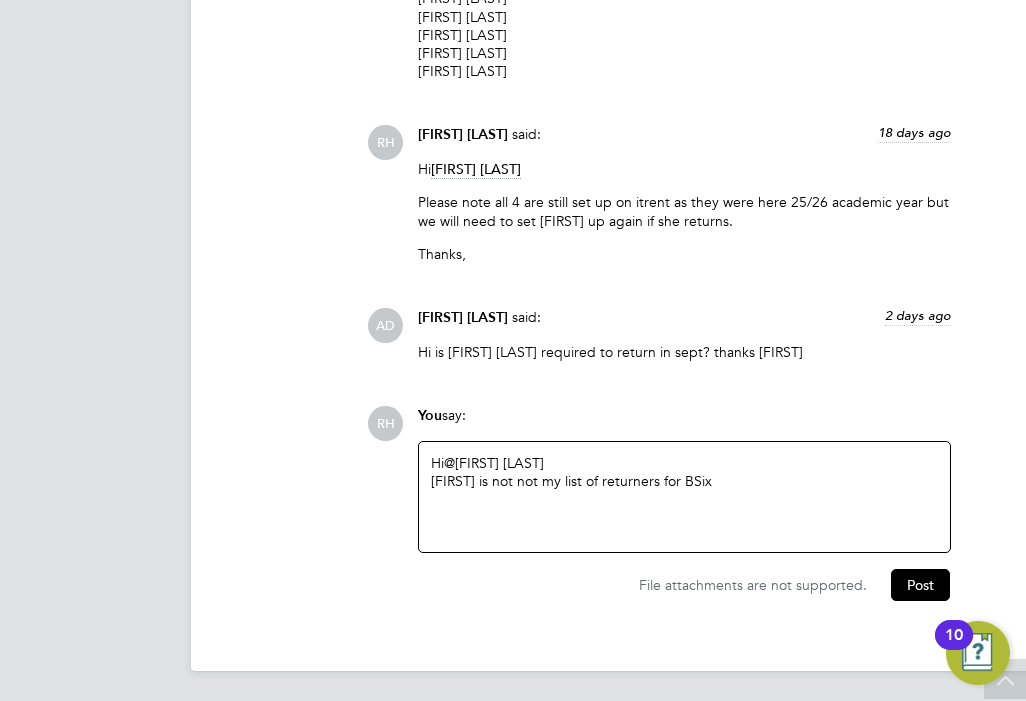 click on "Hi @[FIRST] [LAST] [FIRST] is not not my list of returners for BSix" 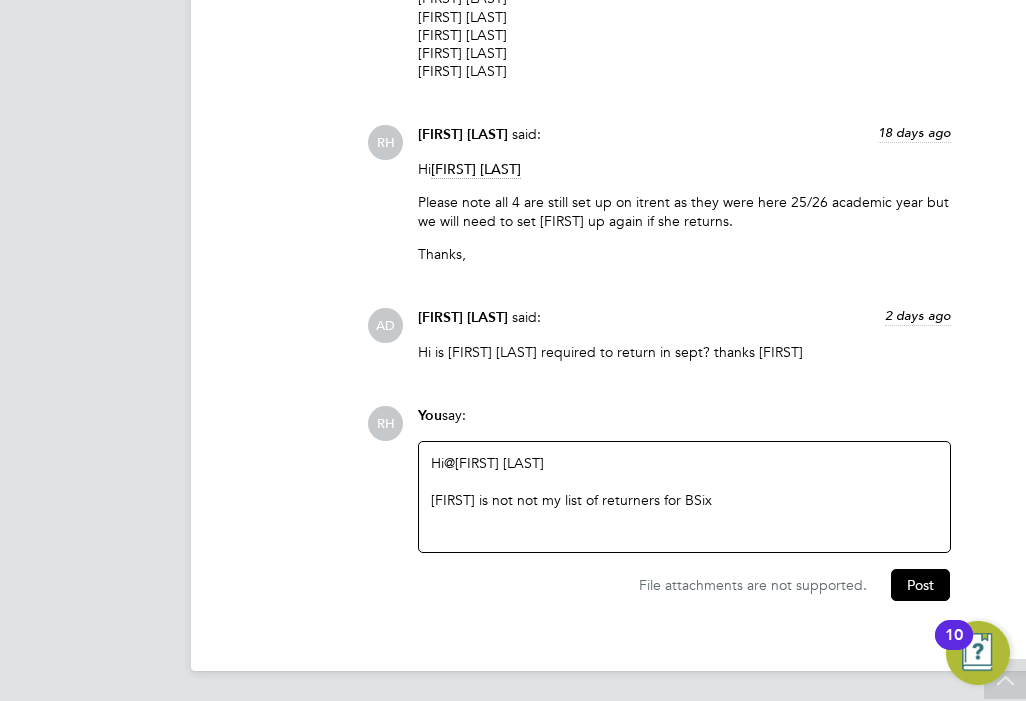 click on "[FIRST] is not not my list of returners for BSix" 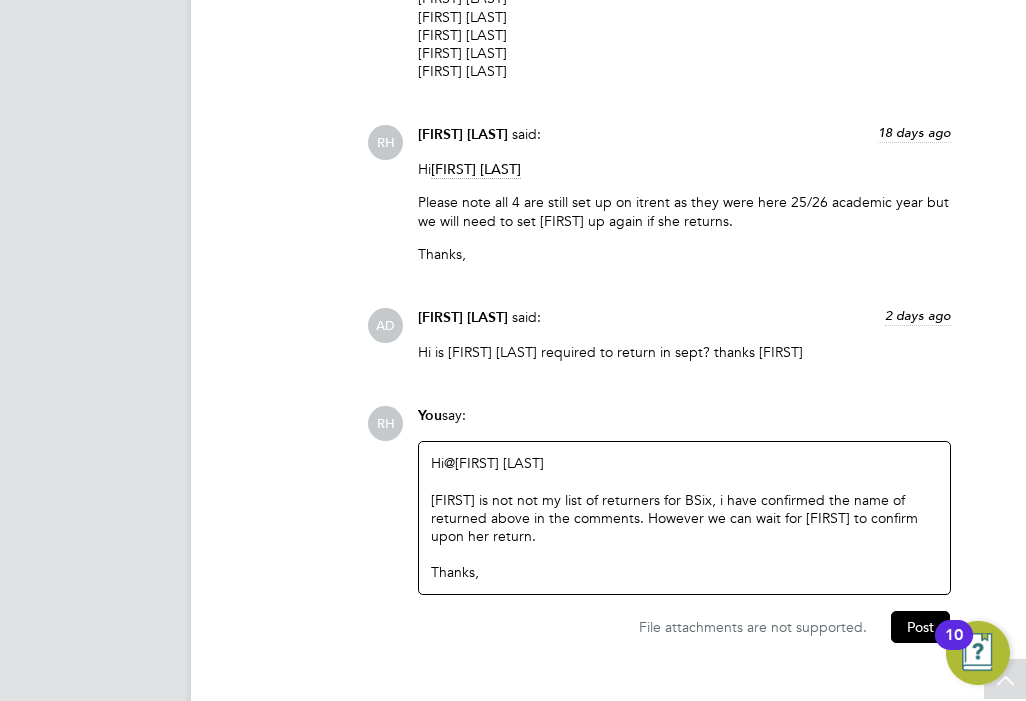 click on "[FIRST] is not not my list of returners for BSix, i have confirmed the name of returned above in the comments. However we can wait for [FIRST] to confirm upon her return." 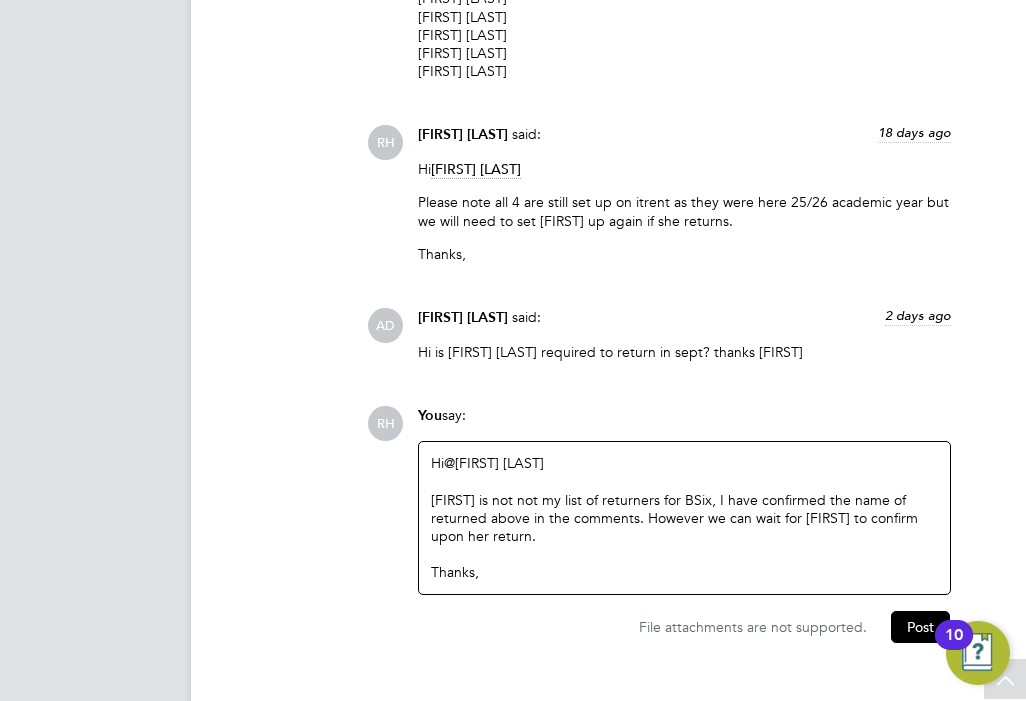 click on "[FIRST] is not not my list of returners for BSix, I have confirmed the name of returned above in the comments. However we can wait for [FIRST] to confirm upon her return." 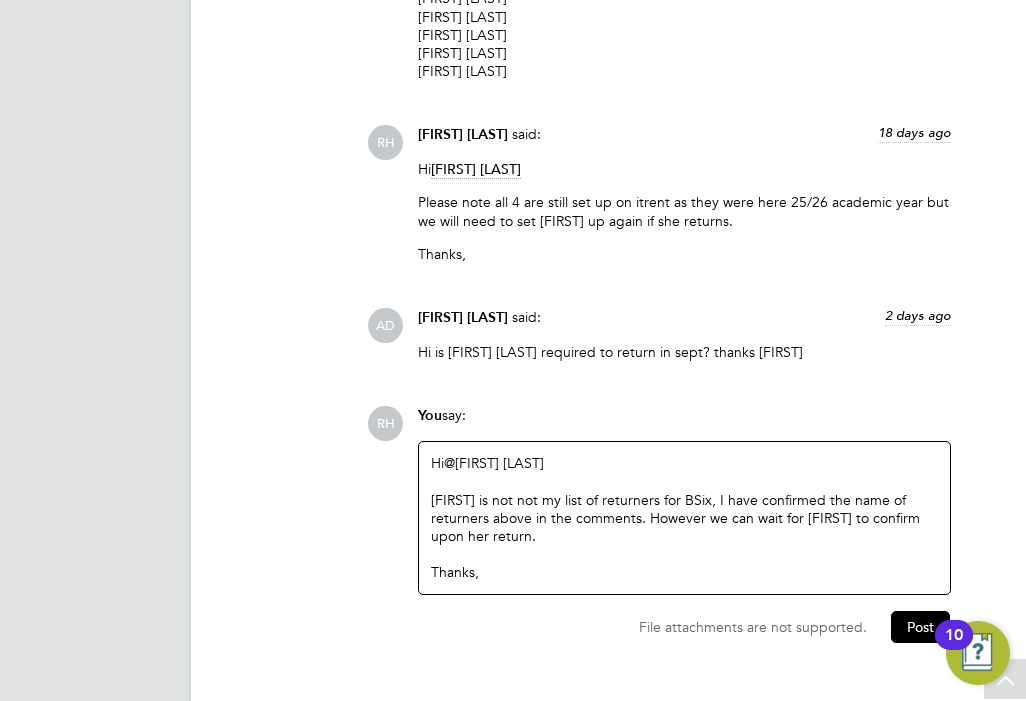 click on "[FIRST] is not not my list of returners for BSix, I have confirmed the name of returners above in the comments. However we can wait for [FIRST] to confirm upon her return." 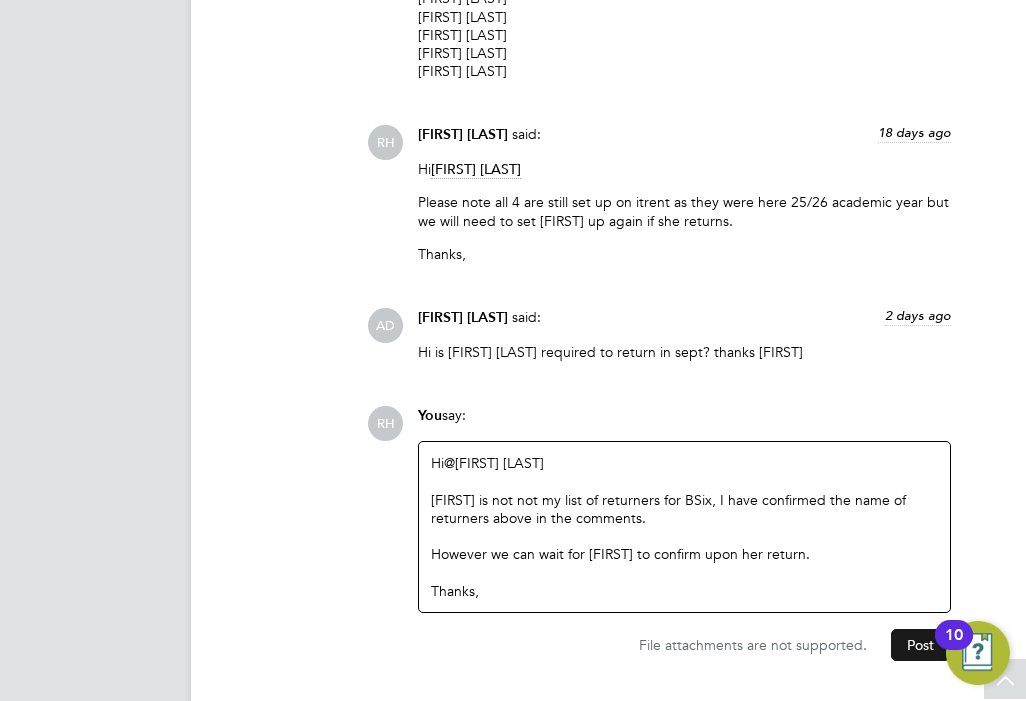 click on "Post" 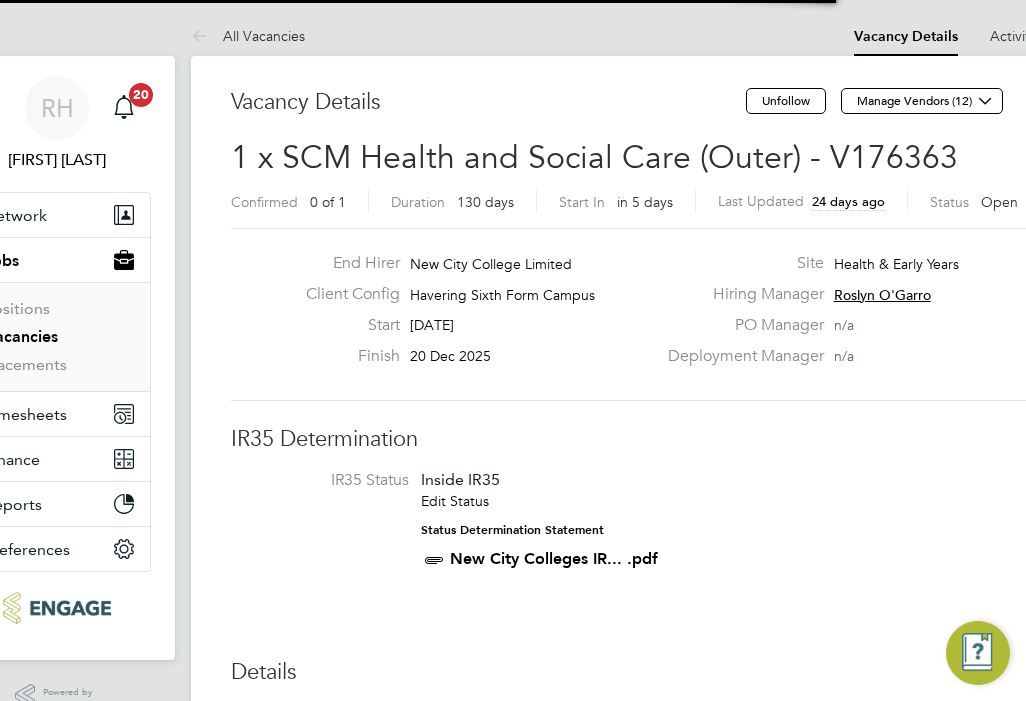 scroll, scrollTop: 0, scrollLeft: 0, axis: both 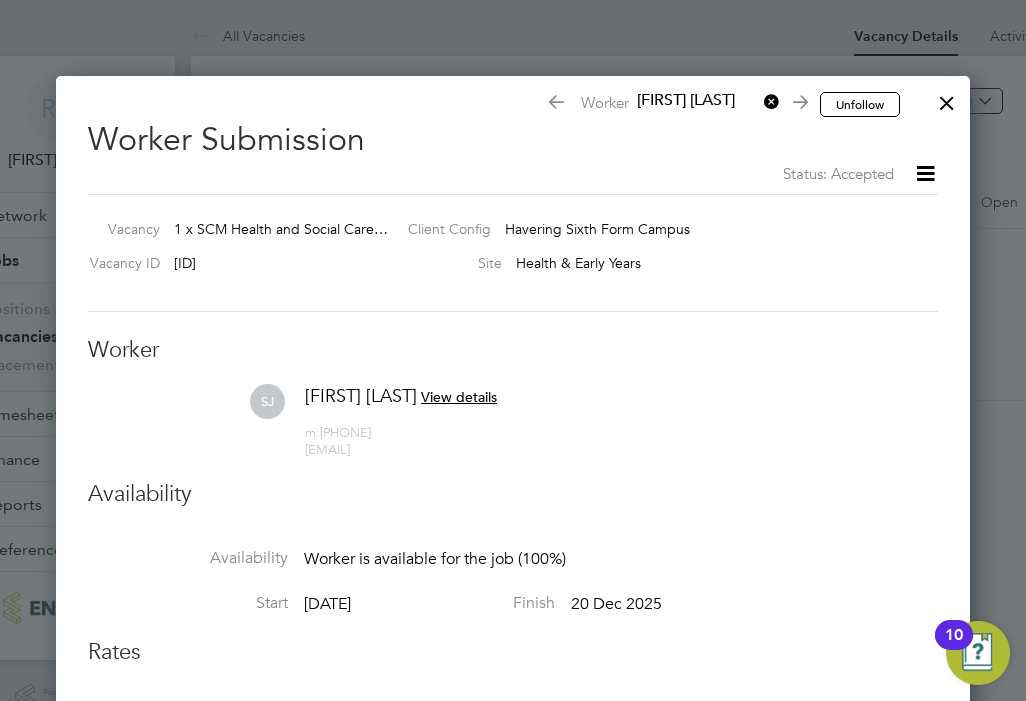 click 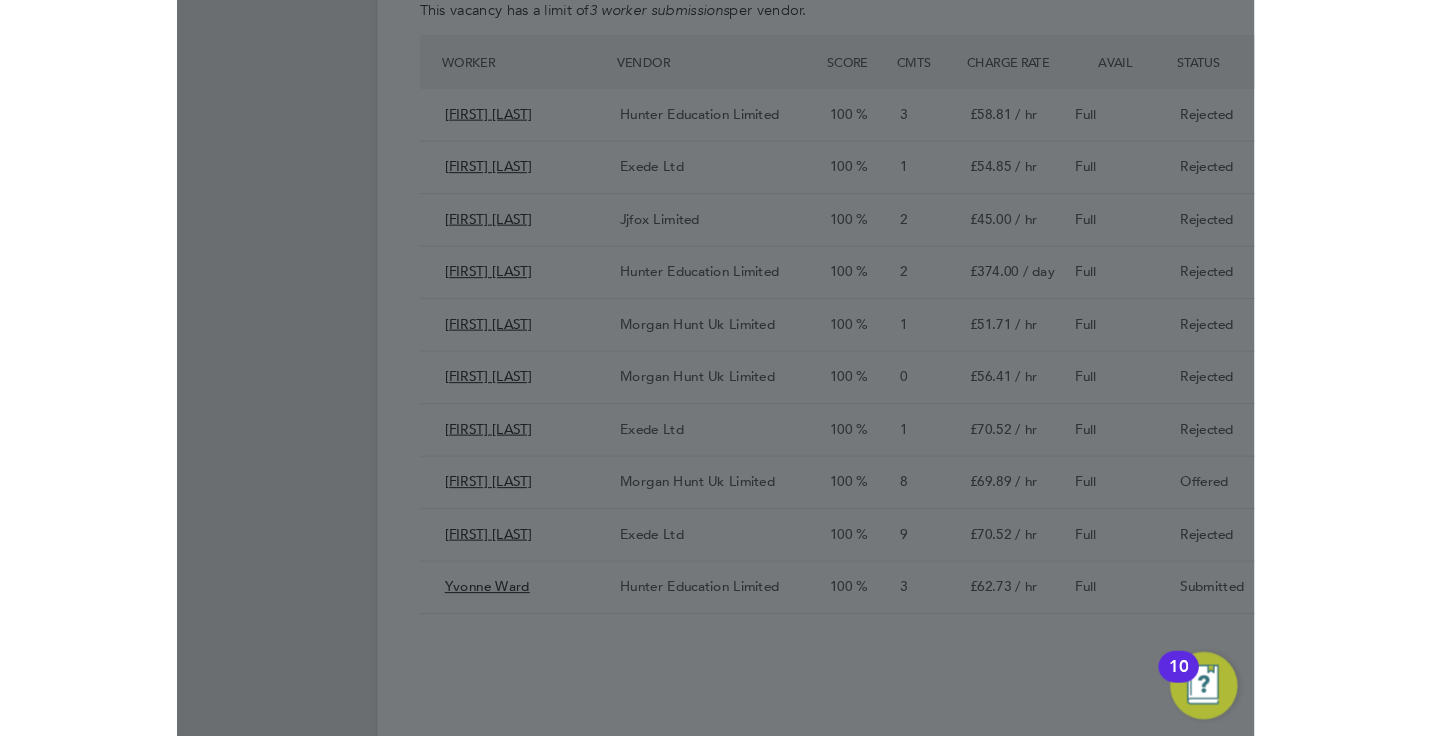 scroll, scrollTop: 3760, scrollLeft: 0, axis: vertical 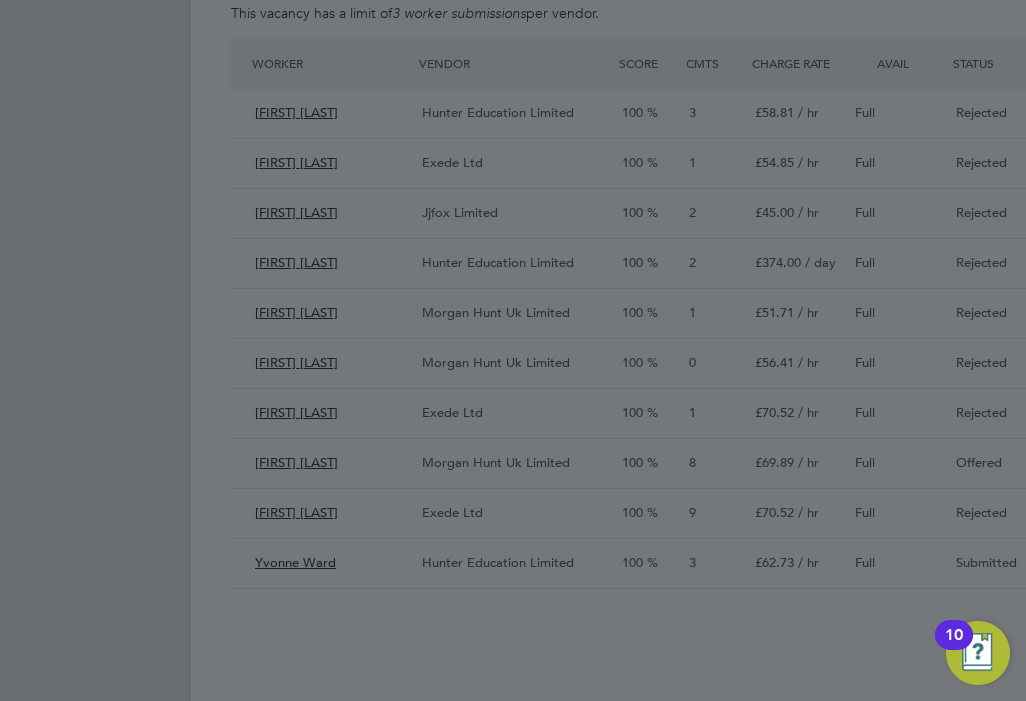 click 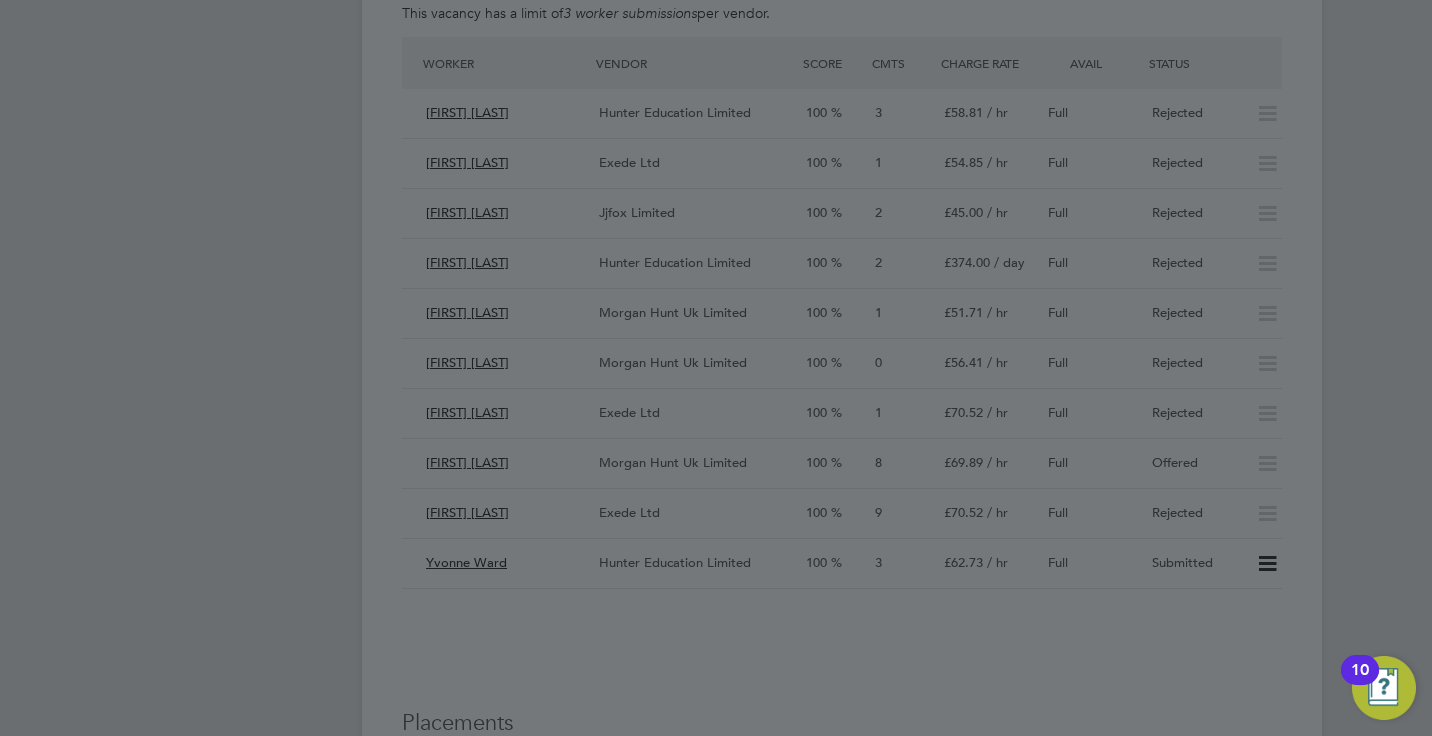 scroll, scrollTop: 10, scrollLeft: 10, axis: both 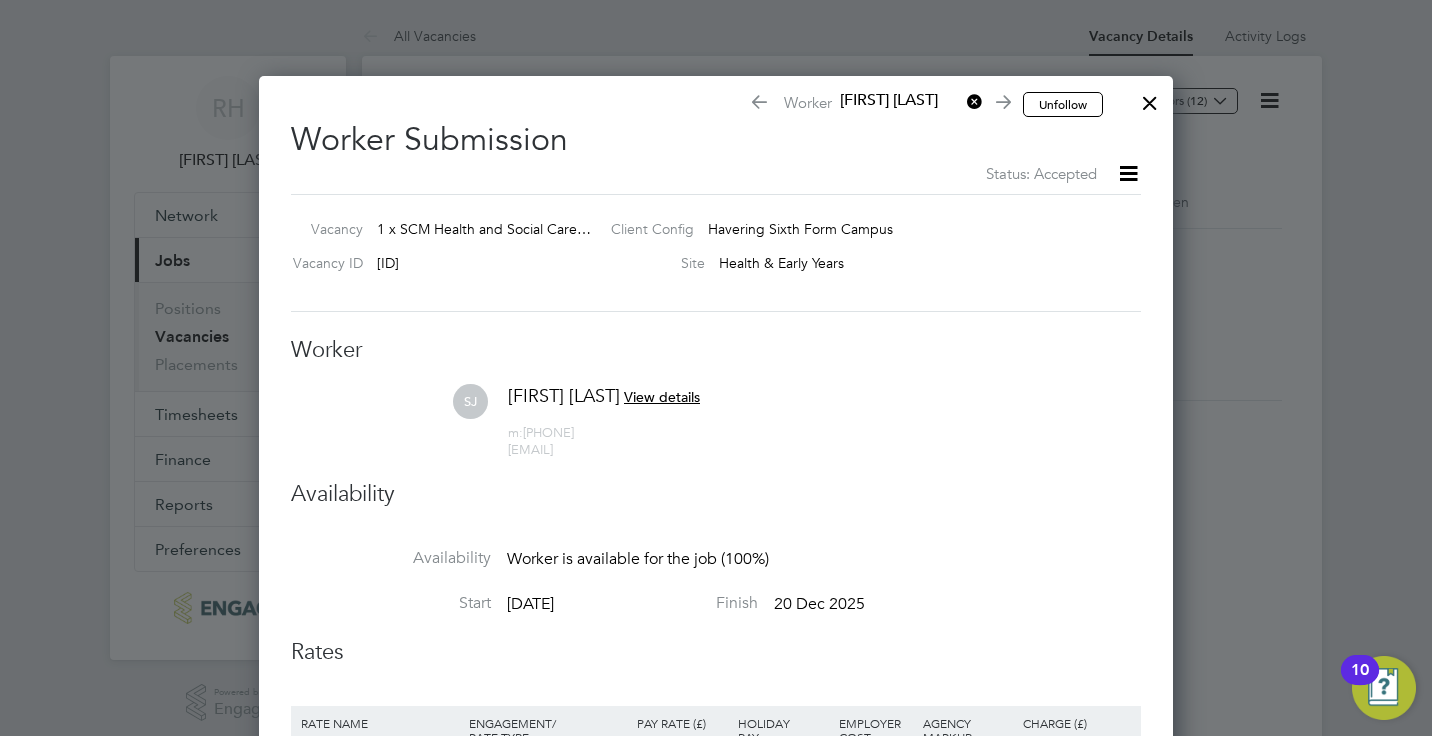 click at bounding box center (1150, 98) 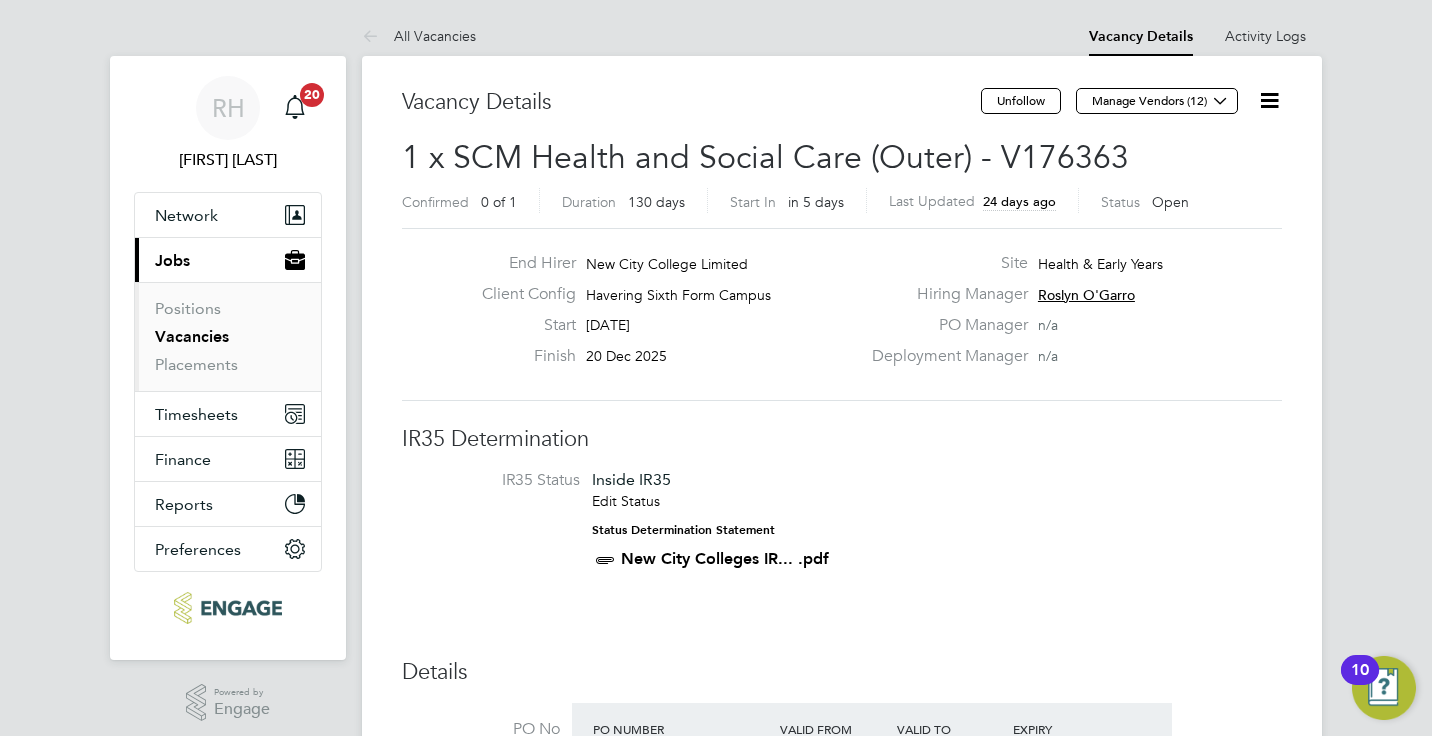click on "IR35 Status Inside IR35 Edit Status Status Determination Statement   New City Colleges IR... .pdf" at bounding box center (842, 524) 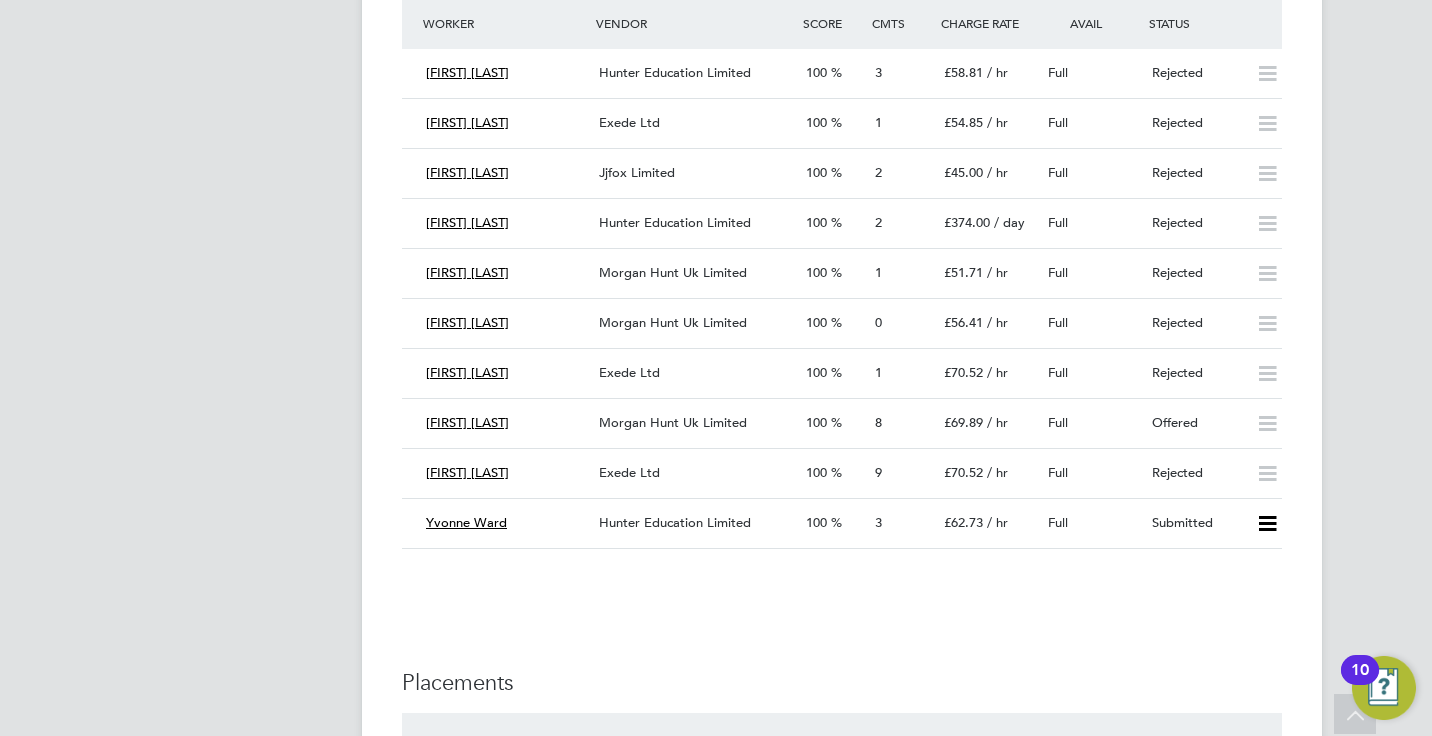 scroll, scrollTop: 3760, scrollLeft: 0, axis: vertical 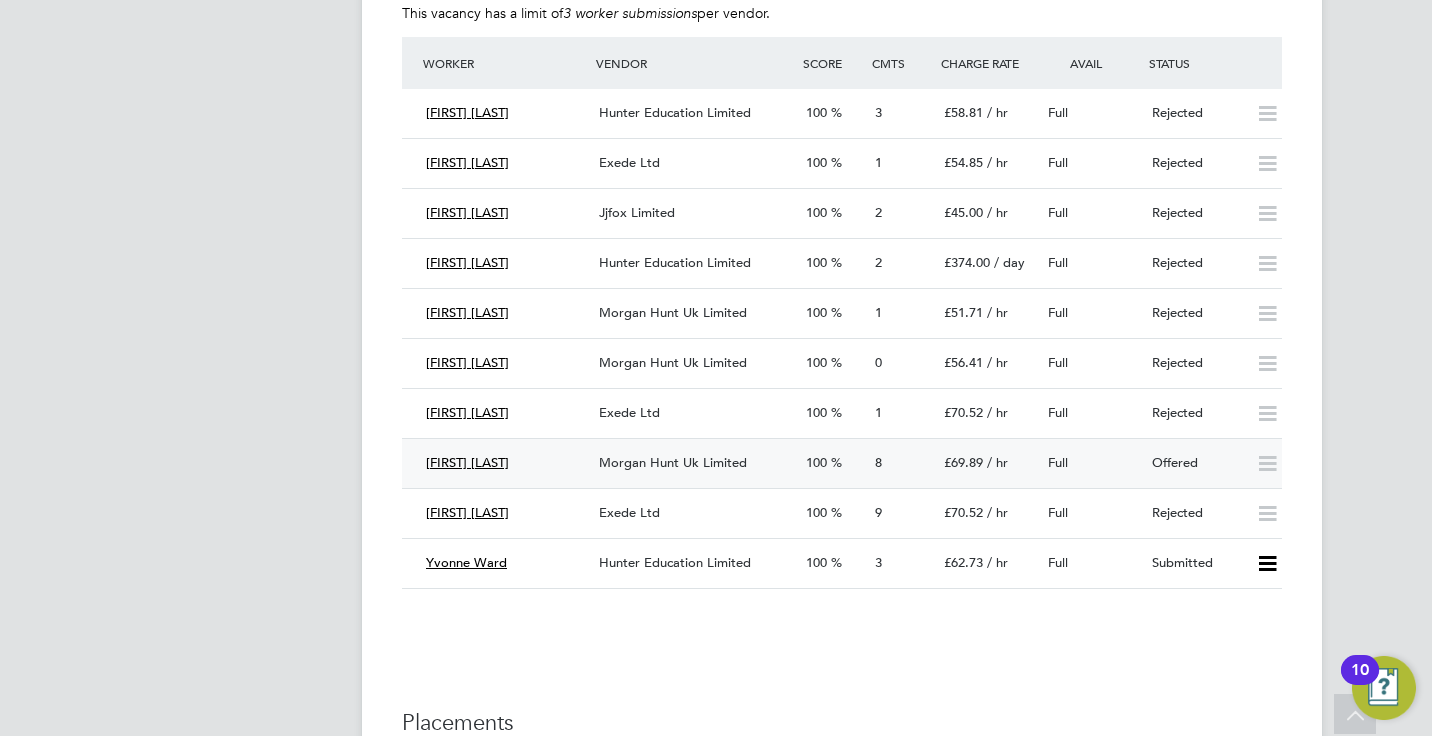 click on "8" 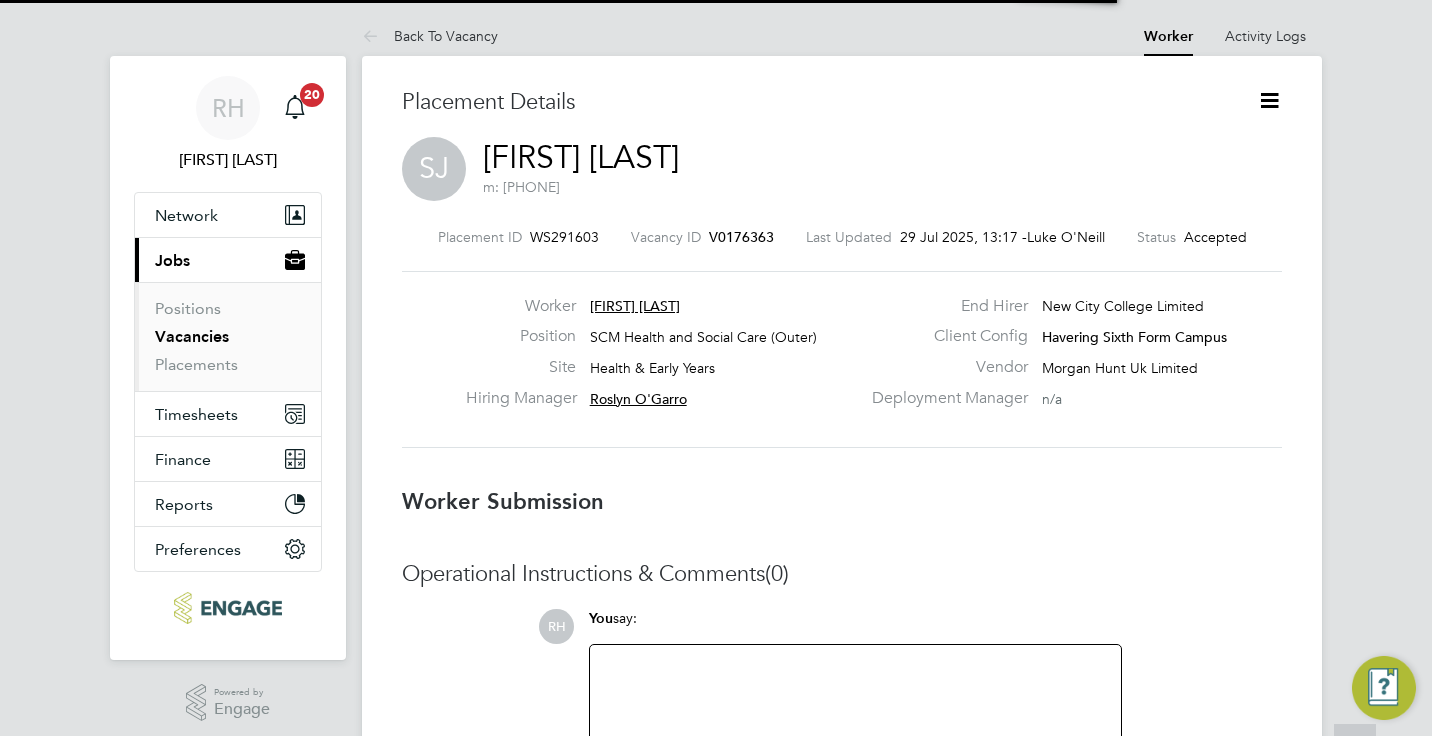 scroll, scrollTop: 10, scrollLeft: 10, axis: both 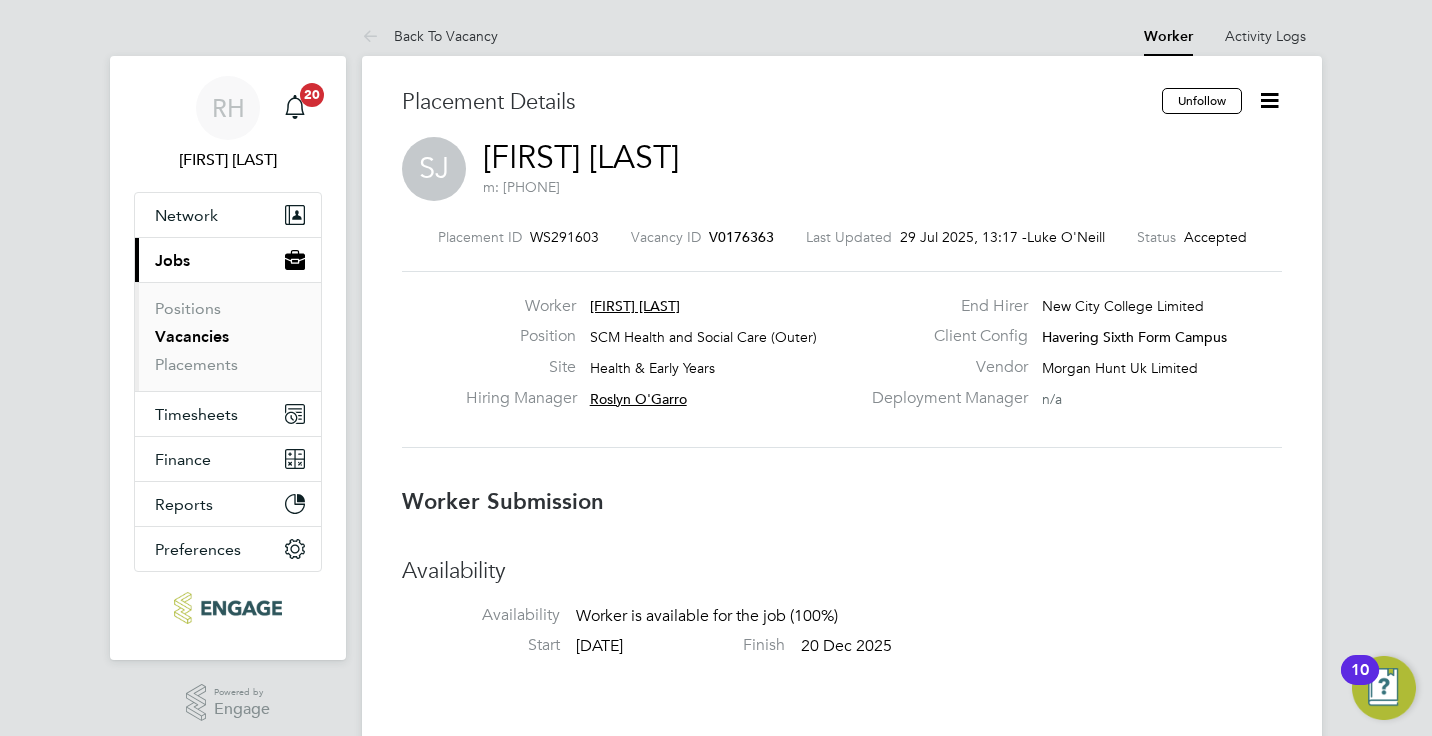 click on "Worker Submission  Availability Availability   Worker is available for the job (100%)     Start   13 Aug 2025   Finish   20 Dec 2025 Right To Work Showing   00 Documents DOCUMENT  / DOCUMENT NO. EXPIRY  / ISSUED SUBMITTED  / METHOD STATUS  / TIMESTAMP DOWNLOAD This worker needs to supply evidence for their Right To Work. Compliance Documents Showing   01 Documents DOCUMENT  / DOC. SETTINGS EXPIRY  / ISSUED SUBMITTED  / METHOD STATUS  / TIMESTAMP DOWNLOAD Vetting form n/a 02 Sep 2024  02 Sep 2024, 14:50 Manual by Colin Smith.  Verified 02 Sep 2024, 14:50 by Colin Smith. Rates Rate Name Engagement/ Rate Type Pay Rate (£) Holiday Pay Employer Cost Agency Markup Charge (£) Hourly Rate PAYE - Hourly 44.60 12.07   18.50   18.00 69.89 Skills, tools, H&S Skills / Qualifications - Tools   - Additional H&S   -" 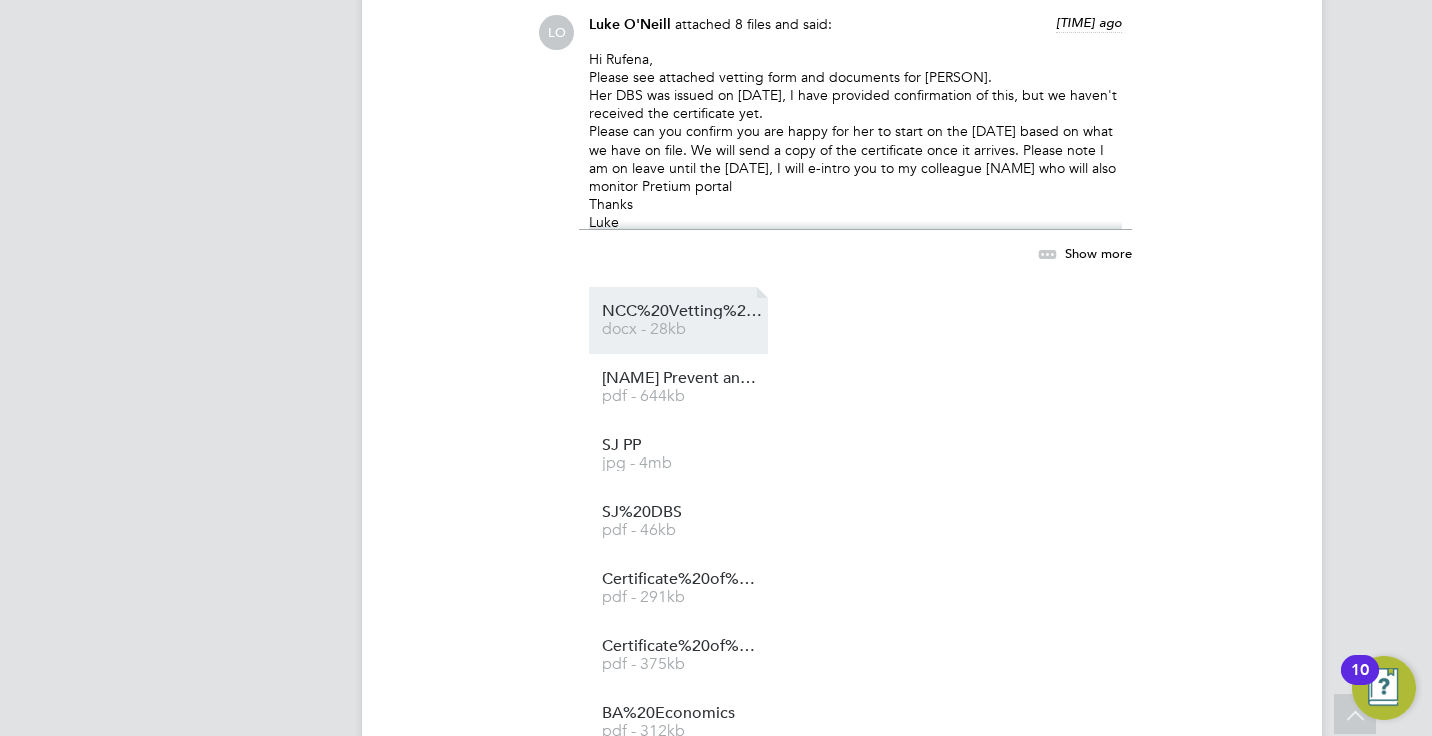 click on "NCC%20Vetting%20-%20Shaista%20Javed" 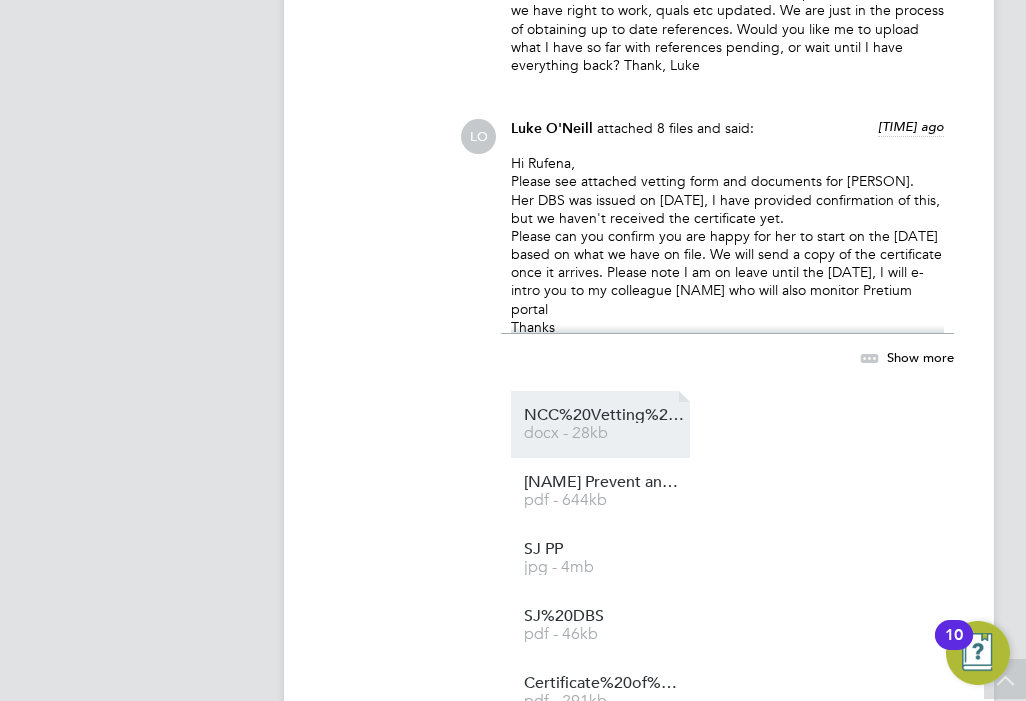 scroll, scrollTop: 32, scrollLeft: 285, axis: both 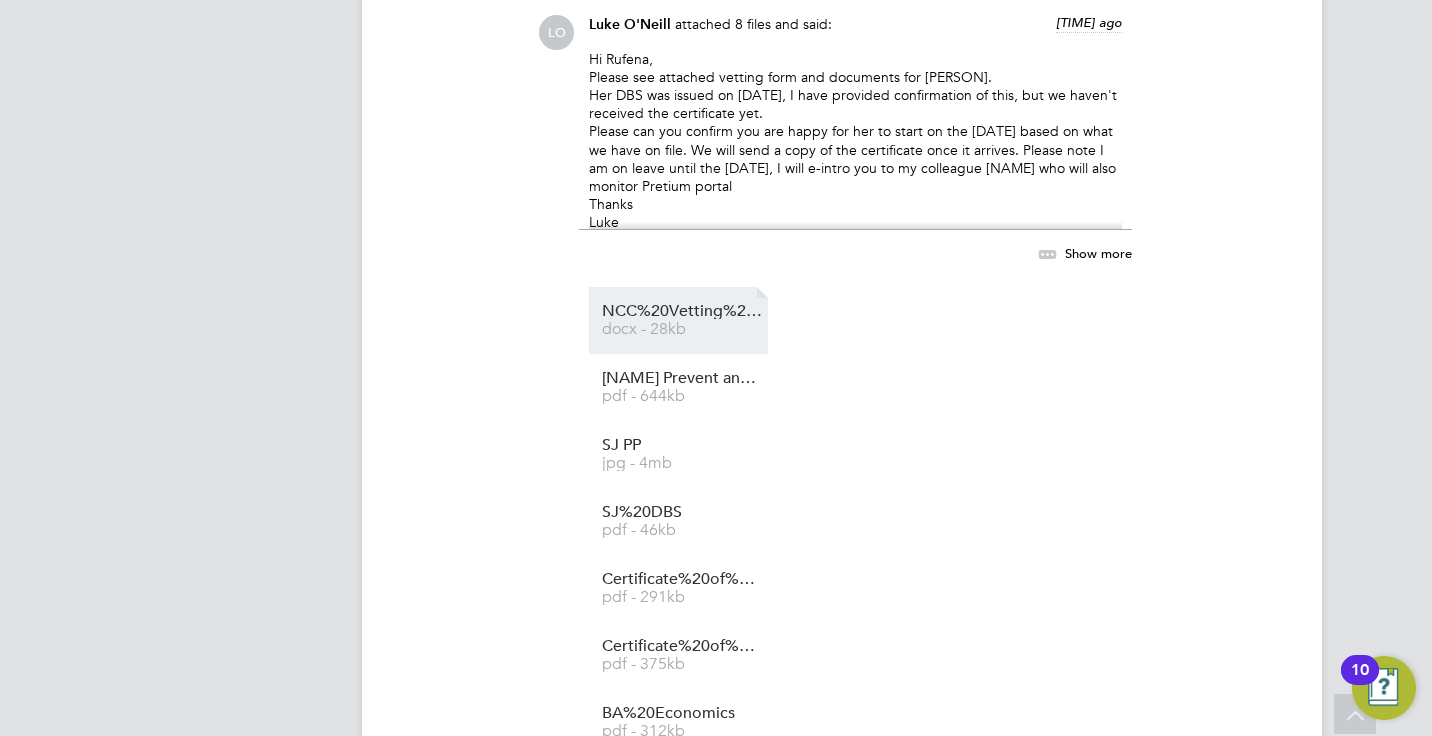 click on "NCC%20Vetting%20-%20Shaista%20Javed   docx - 28kb" 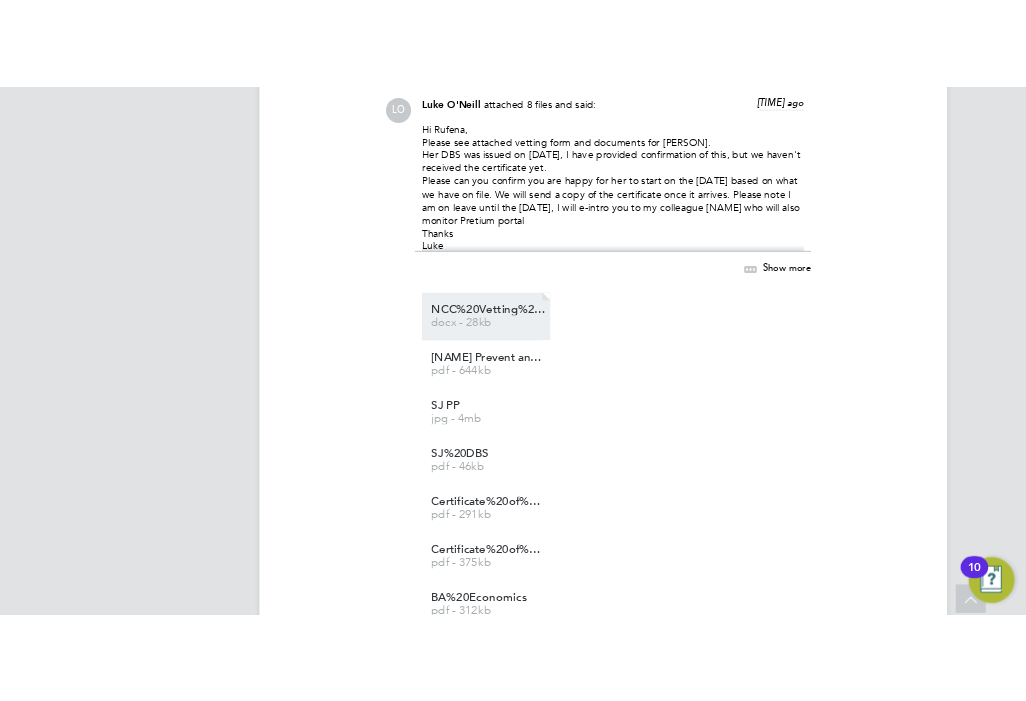 scroll, scrollTop: 32, scrollLeft: 285, axis: both 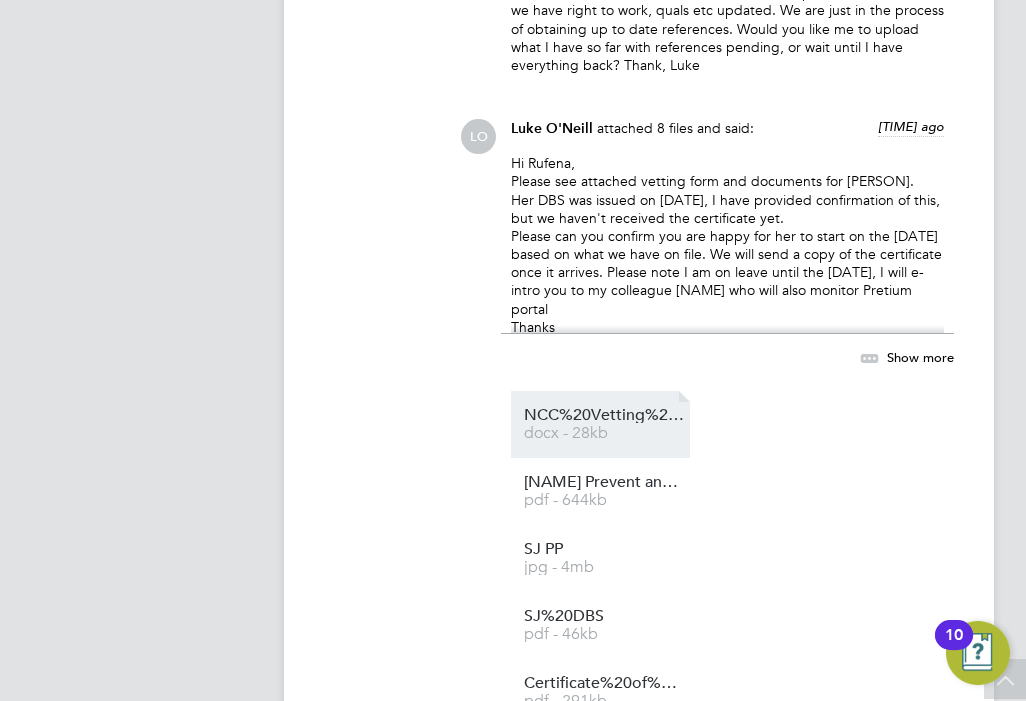 click on "NCC%20Vetting%20-%20Shaista%20Javed   docx - 28kb" 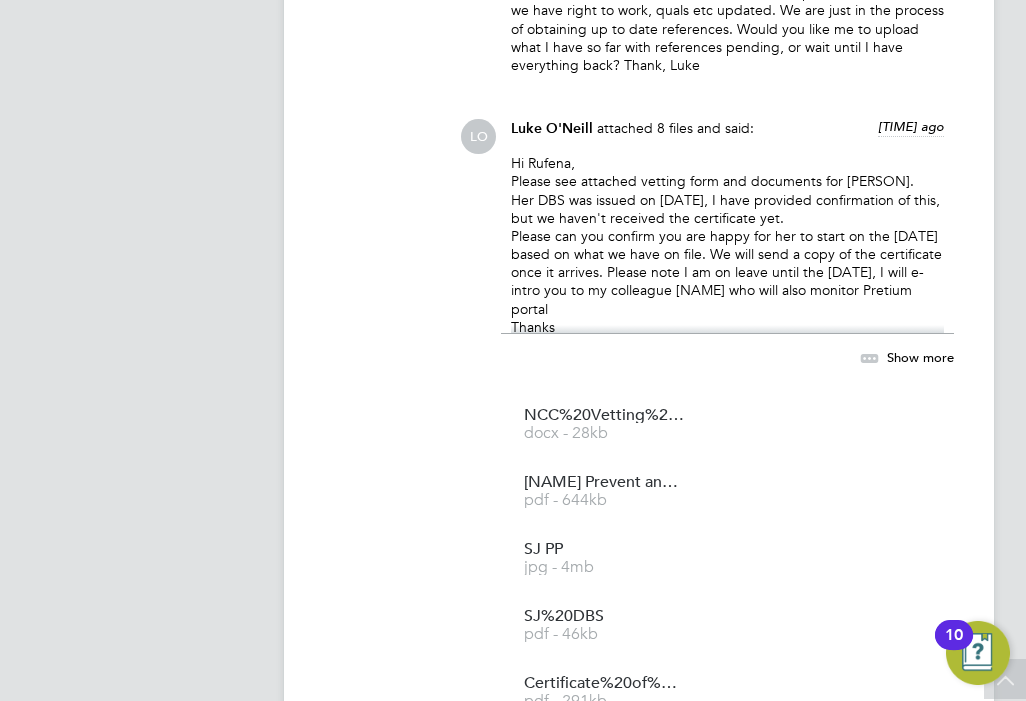 click on "NCC%20Vetting%20-%20Shaista%20Javed   docx - 28kb Shaista%20Javed%20Prevent%20and%20SG%20Training   pdf - 644kb SJ%20PP   jpg - 4mb SJ%20DBS   pdf - 46kb Certificate%20of%20Education%20   pdf - 291kb Certificate%20of%20Education%20(2)   pdf - 375kb BA%20Economics   pdf - 312kb Level%204%20Certificate%20in%20Leading%20Internal%20Quality%20Assurance   pdf - 335kb" 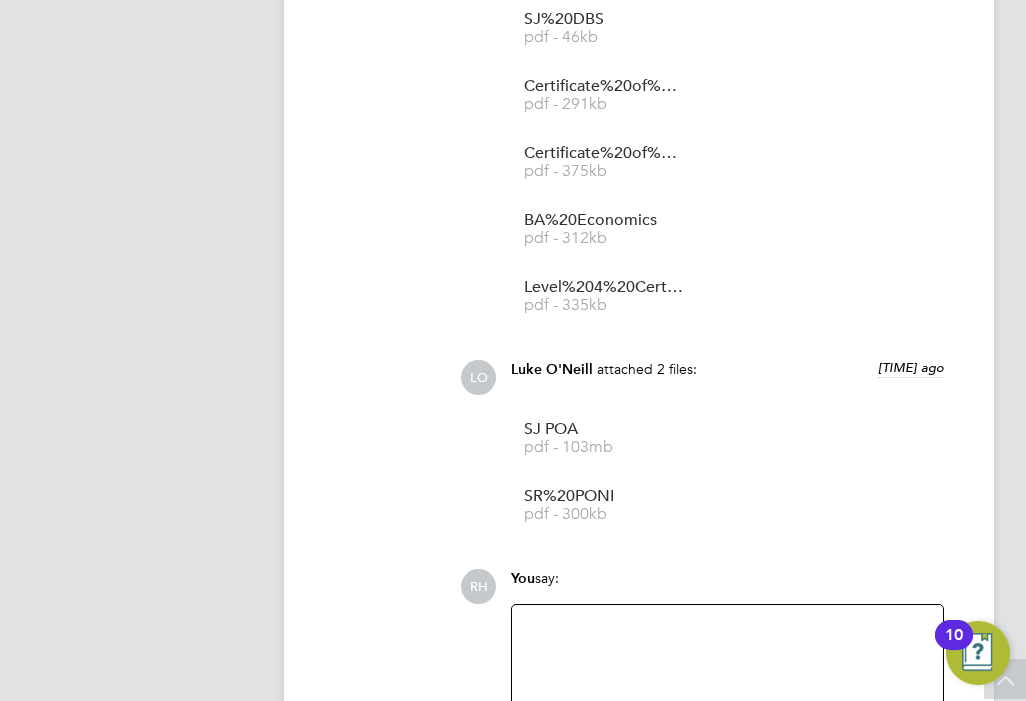 scroll, scrollTop: 3440, scrollLeft: 0, axis: vertical 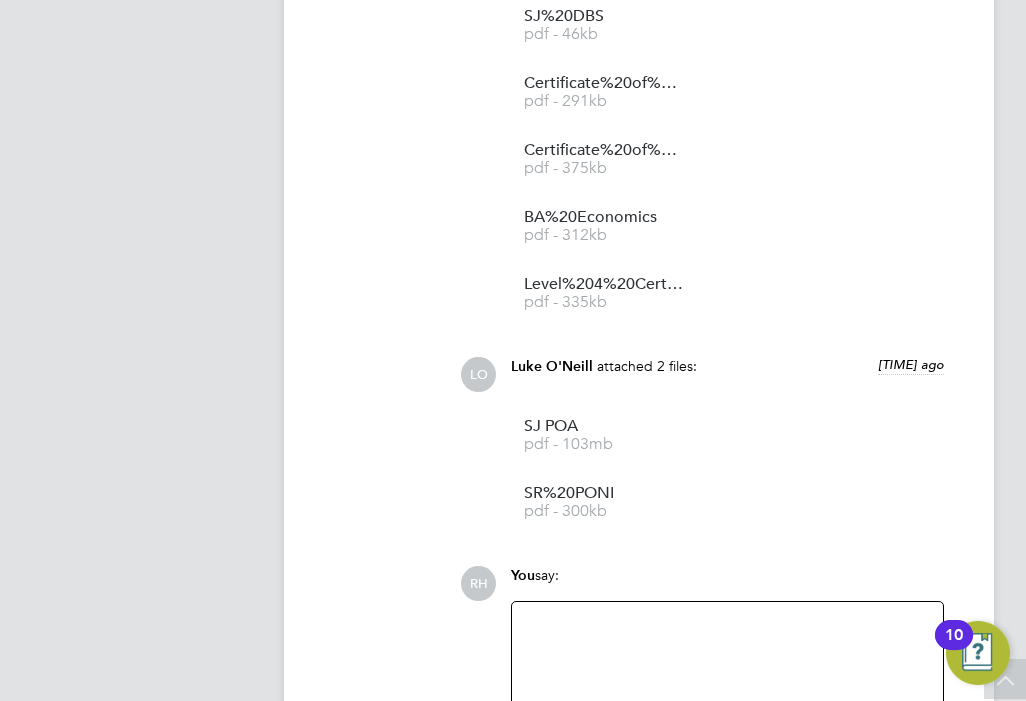 click 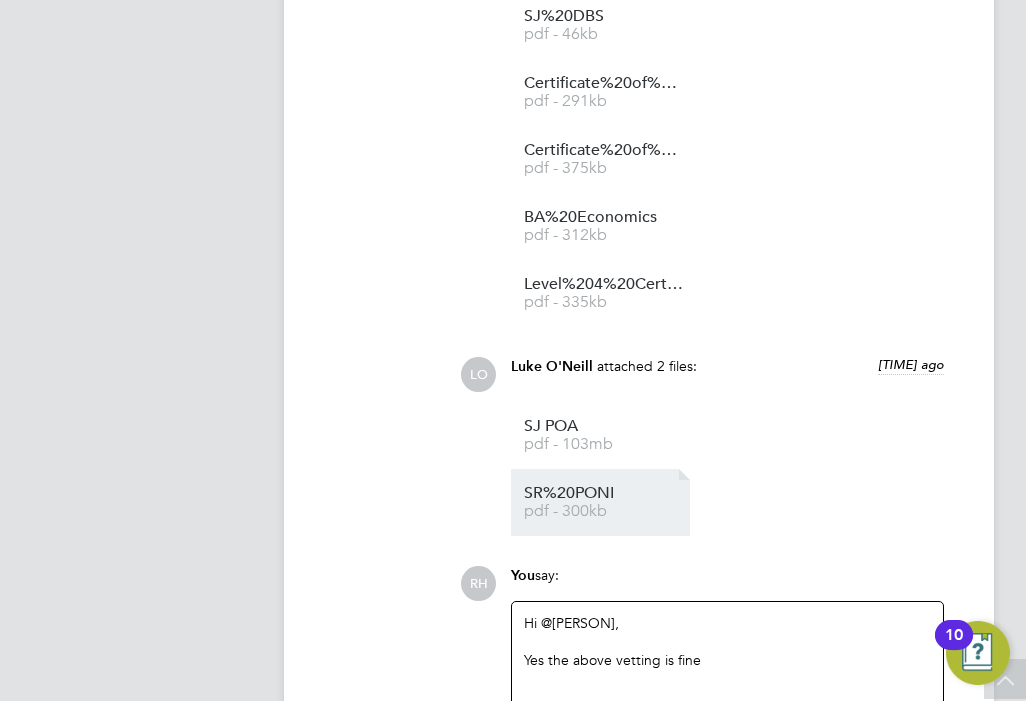 click on "pdf - 300kb" 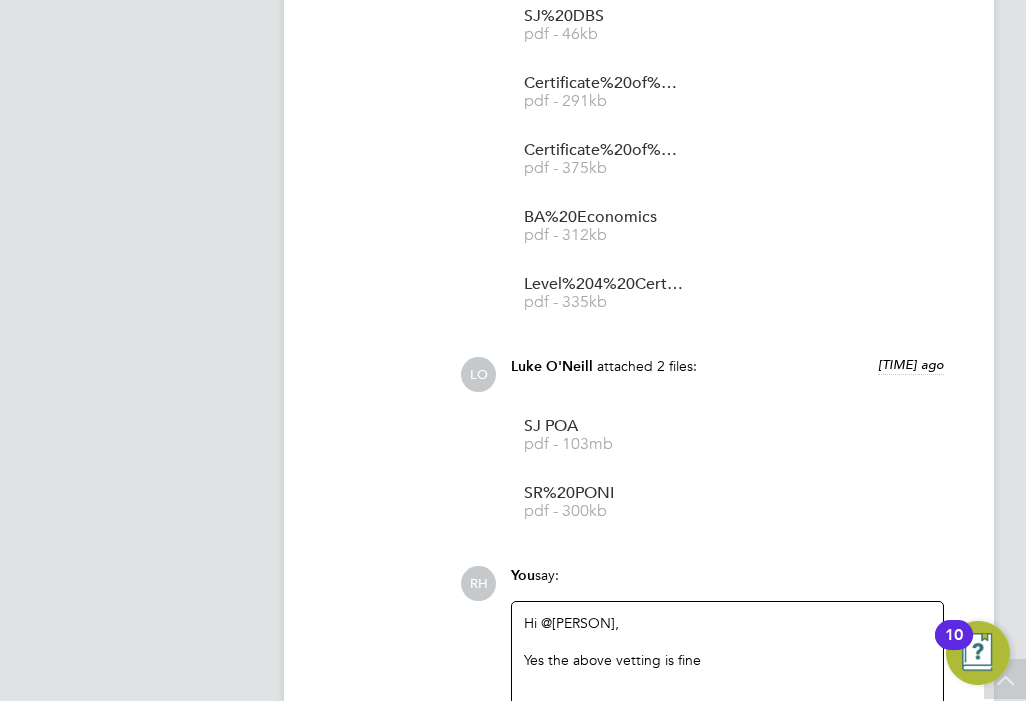 click on "Yes the above vetting is fine" 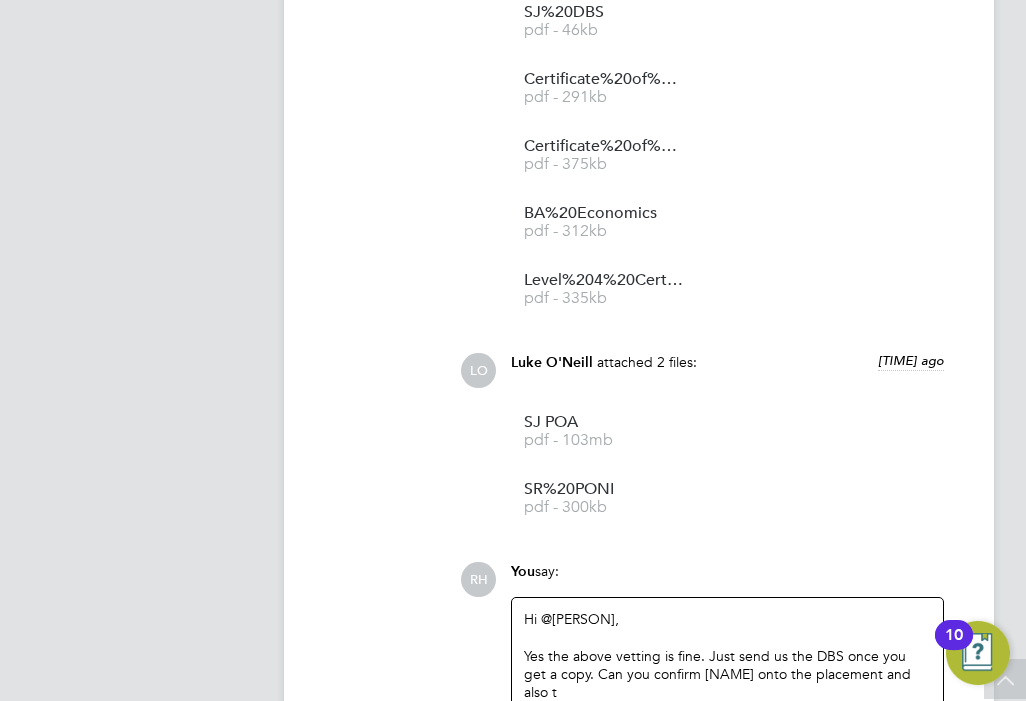scroll, scrollTop: 3463, scrollLeft: 0, axis: vertical 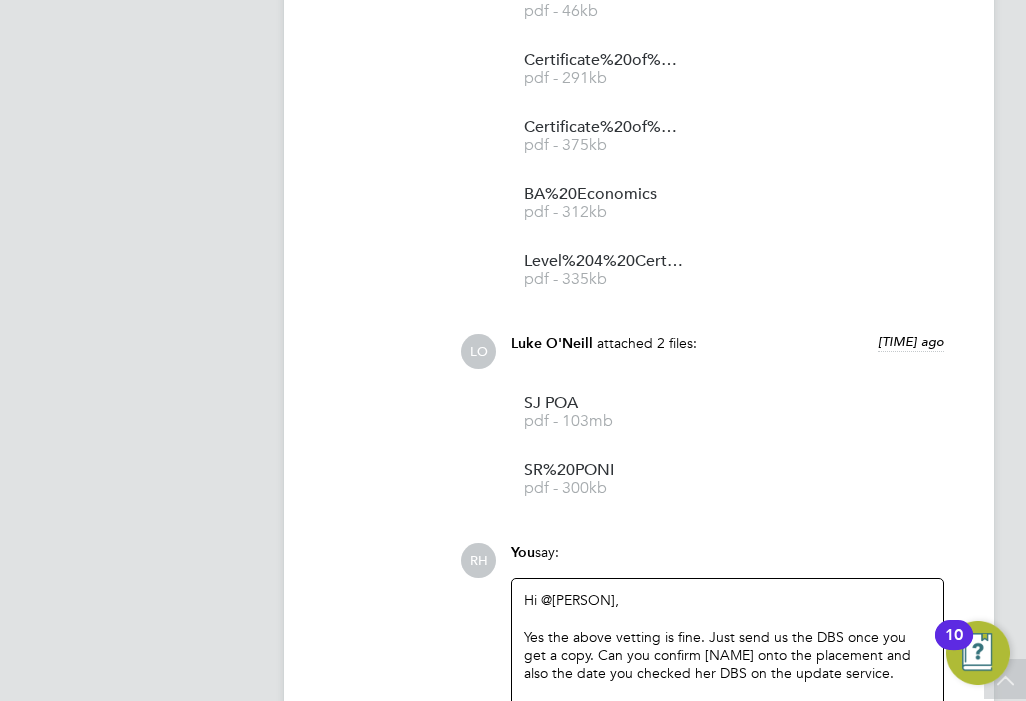 click on "NCC%20Vetting%20-%20Shaista%20Javed   docx - 28kb Shaista%20Javed%20Prevent%20and%20SG%20Training   pdf - 644kb SJ%20PP   jpg - 4mb SJ%20DBS   pdf - 46kb Certificate%20of%20Education%20   pdf - 291kb Certificate%20of%20Education%20(2)   pdf - 375kb BA%20Economics   pdf - 312kb Level%204%20Certificate%20in%20Leading%20Internal%20Quality%20Assurance   pdf - 335kb" 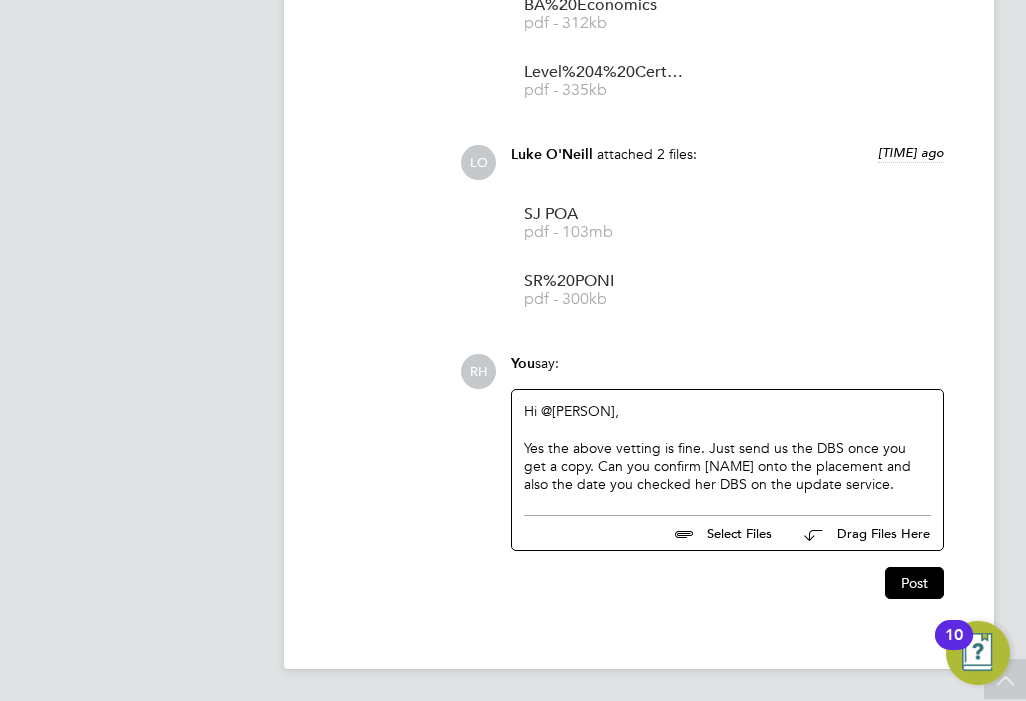 scroll, scrollTop: 3671, scrollLeft: 0, axis: vertical 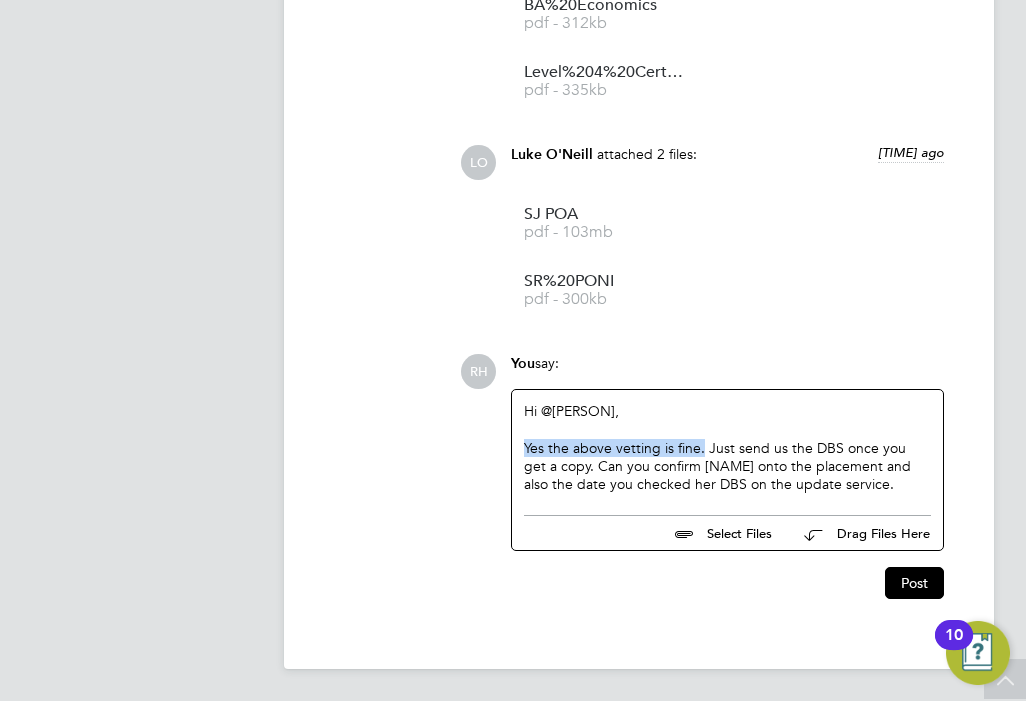 drag, startPoint x: 703, startPoint y: 444, endPoint x: 520, endPoint y: 447, distance: 183.02458 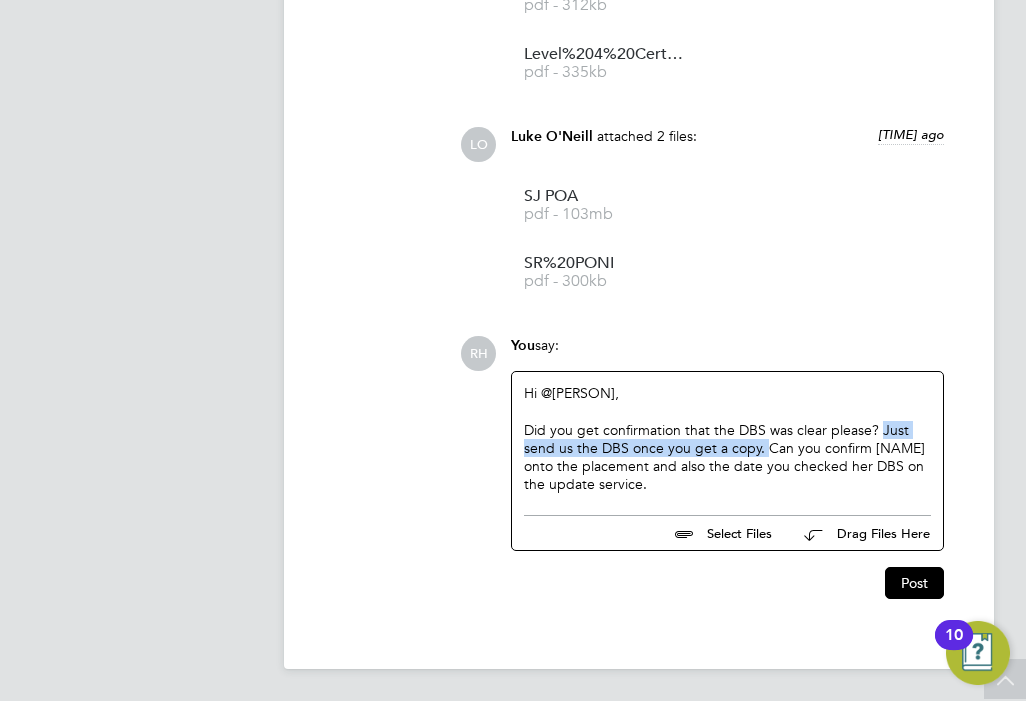 drag, startPoint x: 882, startPoint y: 441, endPoint x: 765, endPoint y: 462, distance: 118.869675 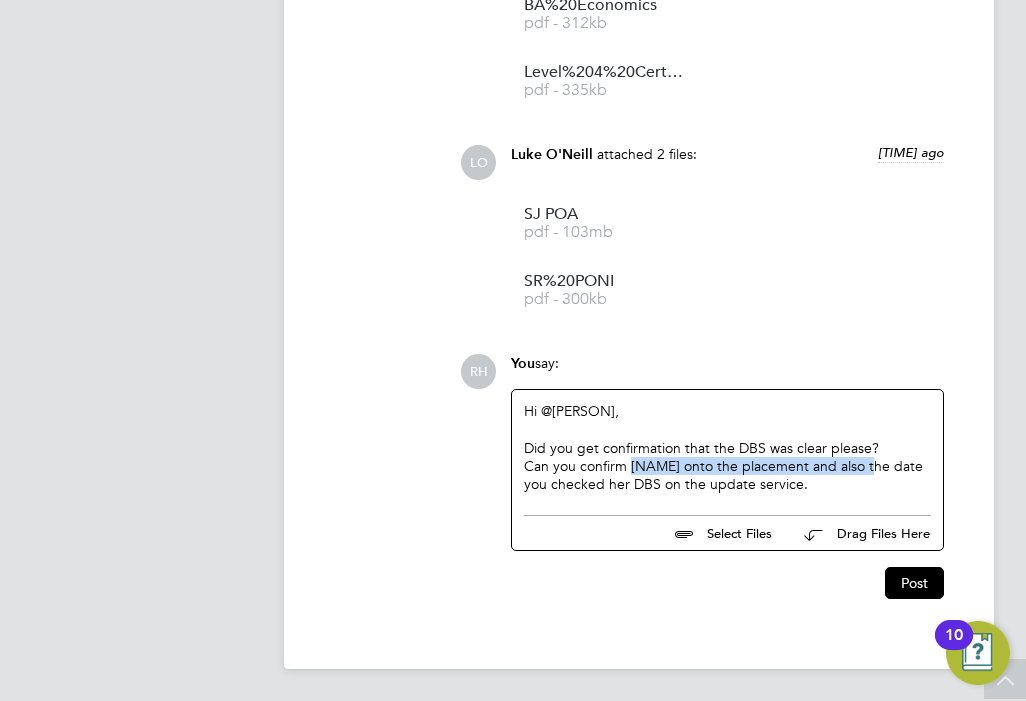drag, startPoint x: 631, startPoint y: 463, endPoint x: 867, endPoint y: 466, distance: 236.01907 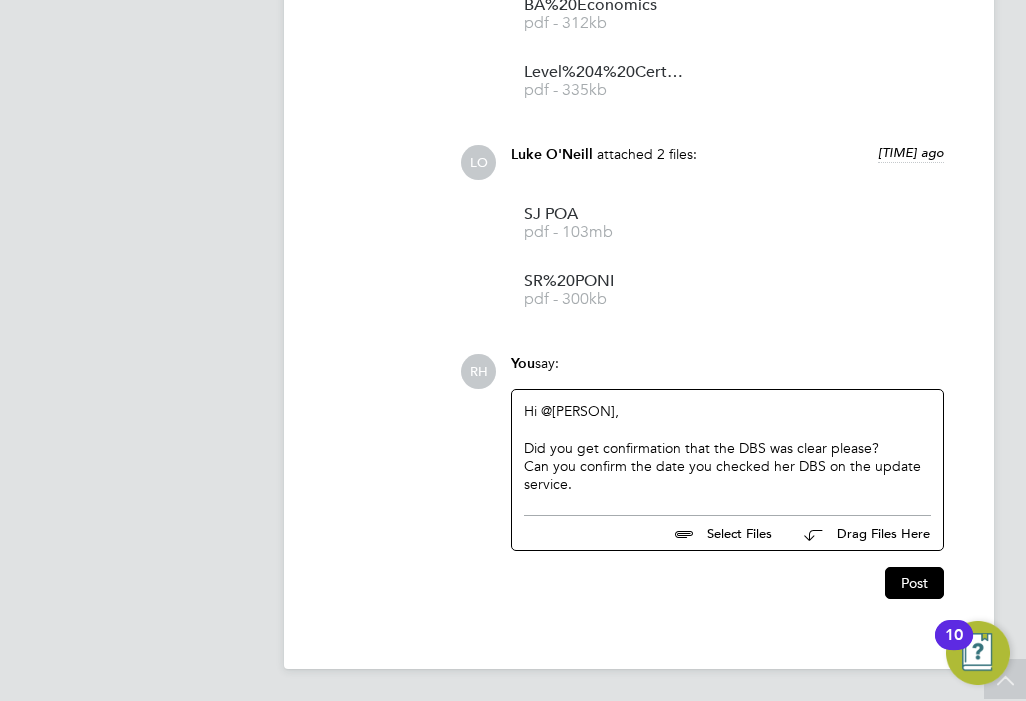 click on "Can you confirm the date you checked her DBS on the update service." 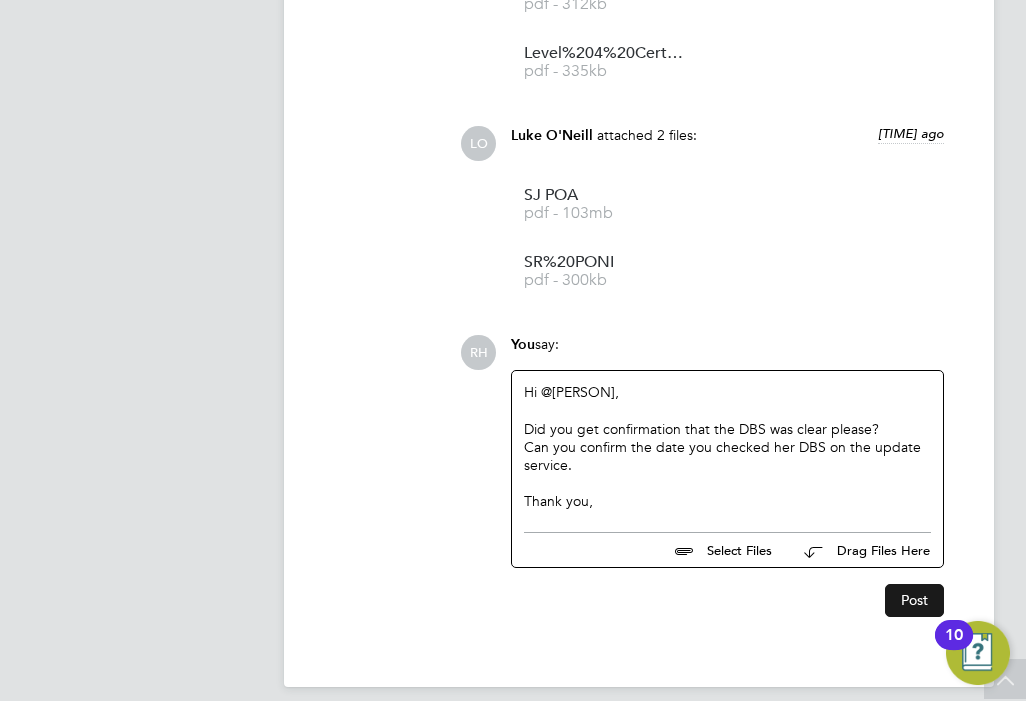 click on "Post" 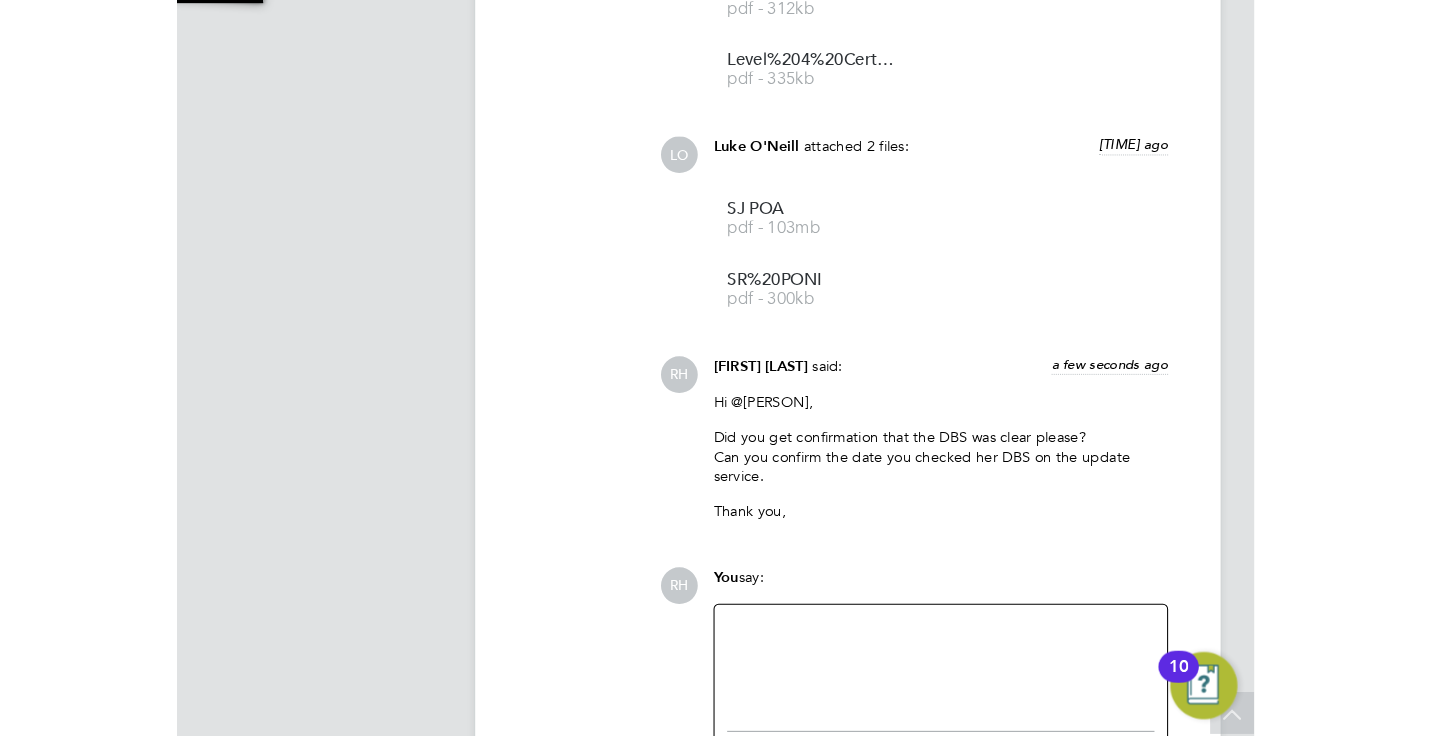 scroll, scrollTop: 3671, scrollLeft: 0, axis: vertical 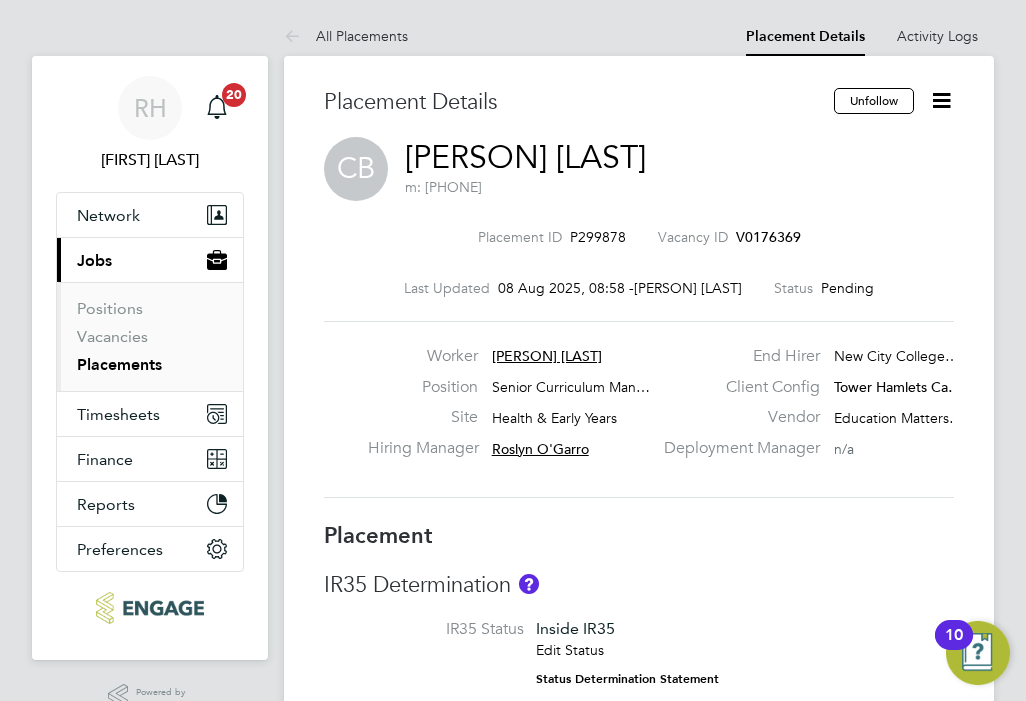 click on "All Placements Placement Details   Activity Logs   Placement Details Activity Logs All Placements Placement Details   Unfollow CB   Cathy Bowdren   m: 07712 571915  Placement ID   P299878 Vacancy ID   V0176369   Last Updated   08 Aug 2025, 08:58 -  Megan Knowles Status   Pending   Worker   Cathy Bowdren Position   Senior Curriculum Man… Site   Health & Early Years Hiring Manager     Roslyn O'Garro End Hirer   New City College… Client Config   Tower Hamlets Ca… Vendor   Education Matters… Deployment Manager     n/a Placement IR35 Determination IR35 Status Inside IR35 Edit Status Status Determination Statement   New City Colleges IR... .pdf IR35 Risk   High Missing Worker Engagement This worker seems to be missing an engagement type, which could be a conflict with the IR35 status of this placement. Details Start Date 13 Aug 2025  DAYS  (37 working days) Finish Date 20 Dec 2025 Working Days   Mon,  Tue,  Wed,  Thu,  Fri,  Sat,  Sun Working Hours 09:00 - 17:00  8.00hrs Breaks   60 mins Timesheet Period" 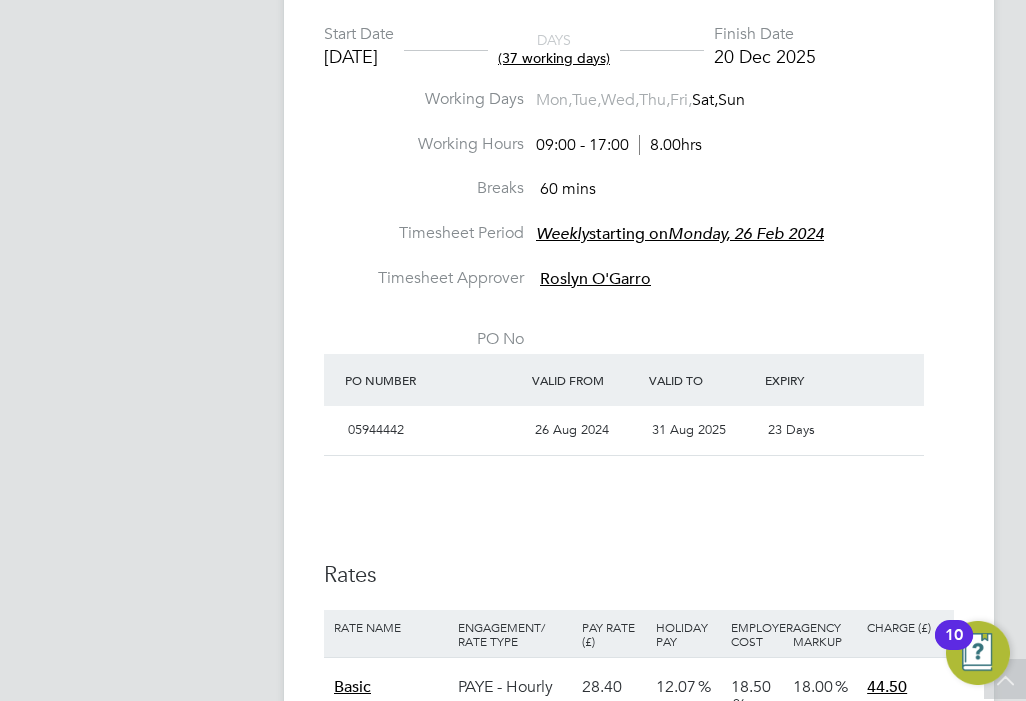 scroll, scrollTop: 1000, scrollLeft: 0, axis: vertical 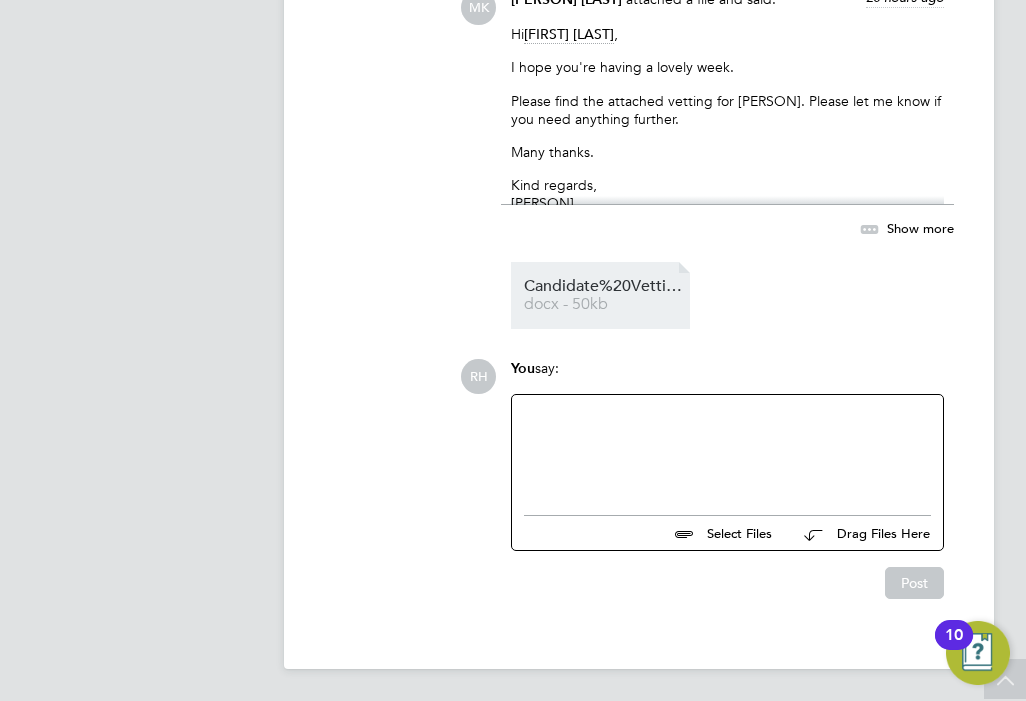 click on "docx - 50kb" 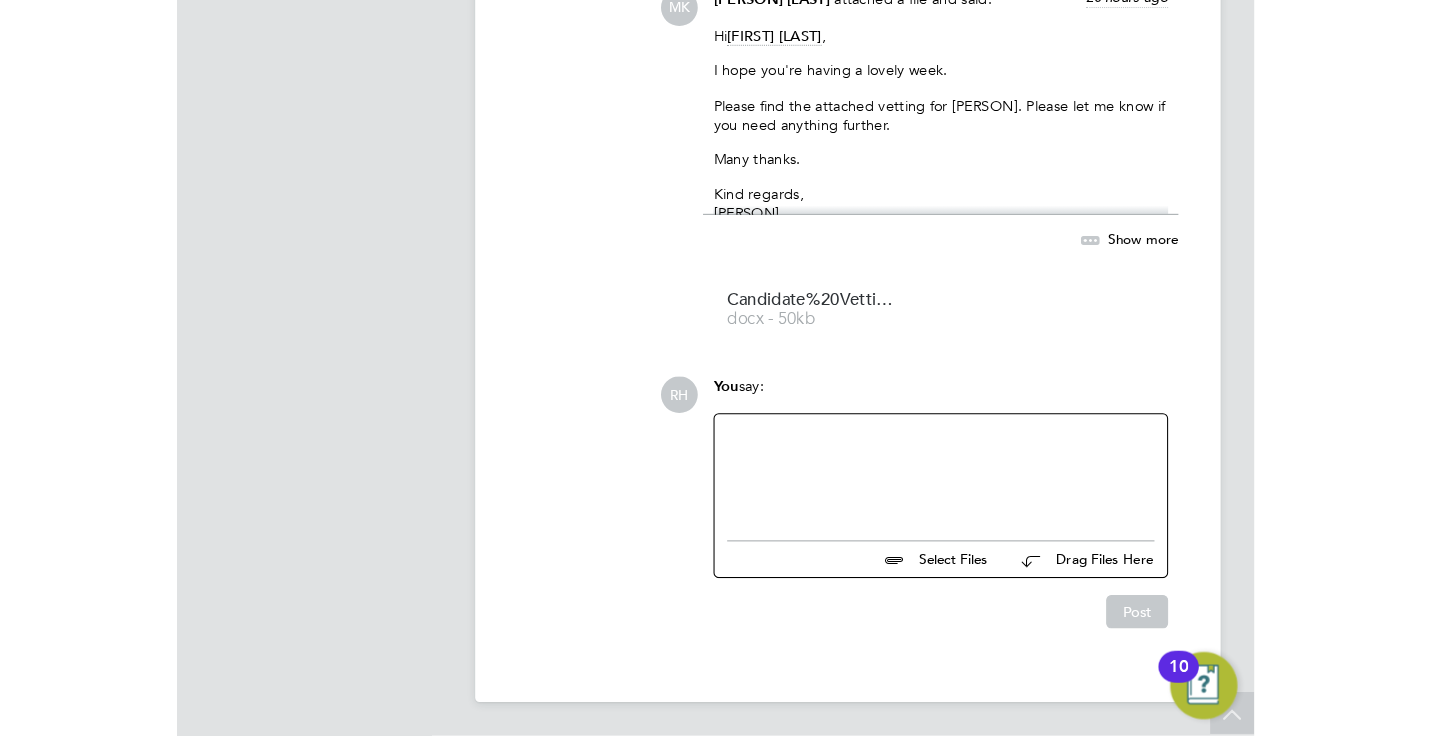 scroll, scrollTop: 4185, scrollLeft: 0, axis: vertical 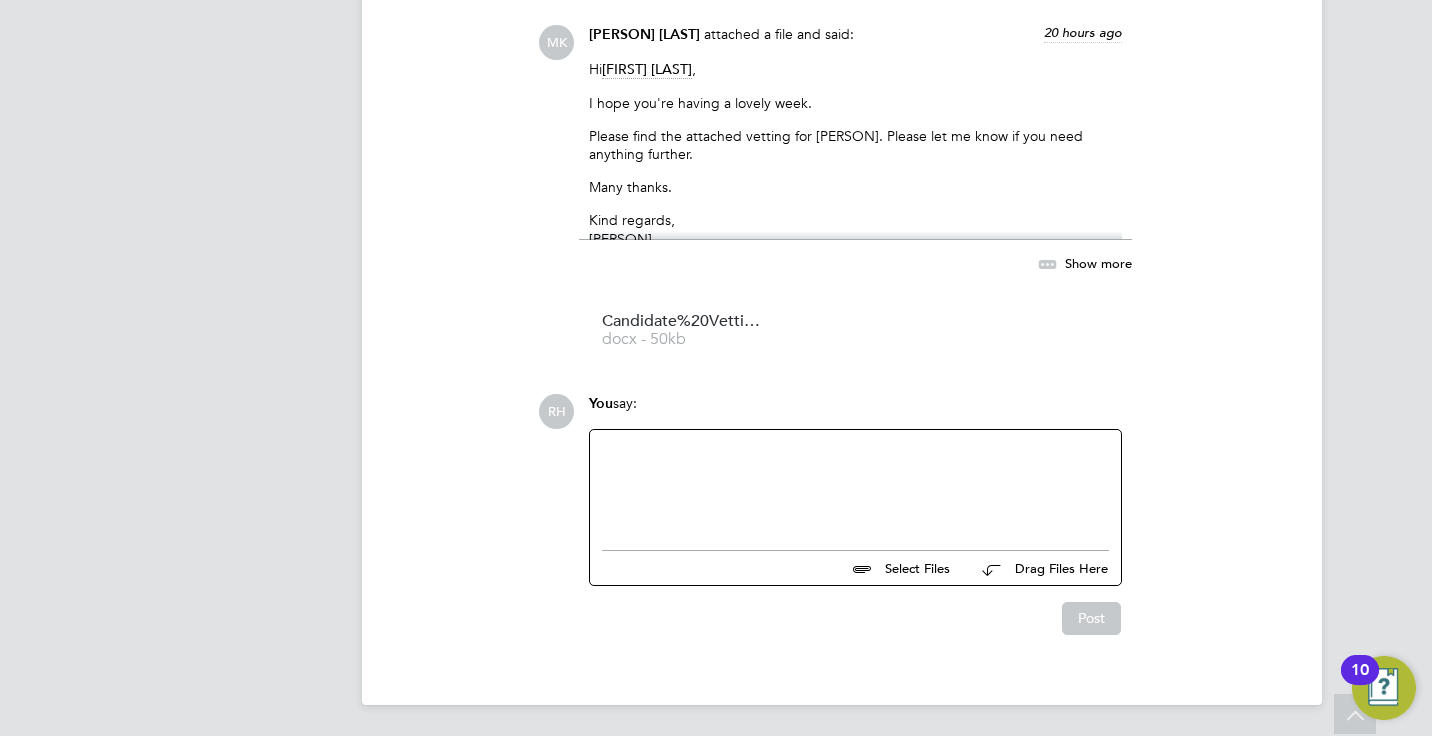 click on "RH   Rufena Haque   Notifications
20   Applications:   Network
Team Members   Businesses   Sites   Workers   Contacts   Current page:   Jobs
Positions   Vacancies   Placements   Timesheets
Timesheets   Expenses   Finance
Invoices & Credit Notes   Reports
Report Downloads   Preferences
My Business   Branding   VMS Configurations   Notifications   Activity Logs
.st0{fill:#C0C1C2;}
Powered by Engage All Placements Placement Details   Activity Logs   Placement Details Activity Logs All Placements Placement Details   Unfollow CB   Cathy Bowdren   m: 07712 571915  Placement ID   P299878 Vacancy ID   V0176369   Last Updated   08 Aug 2025, 08:58 -  Megan Knowles Status   Pending   Worker   Cathy Bowdren Position   Site   Health & Early Years" at bounding box center [716, -1724] 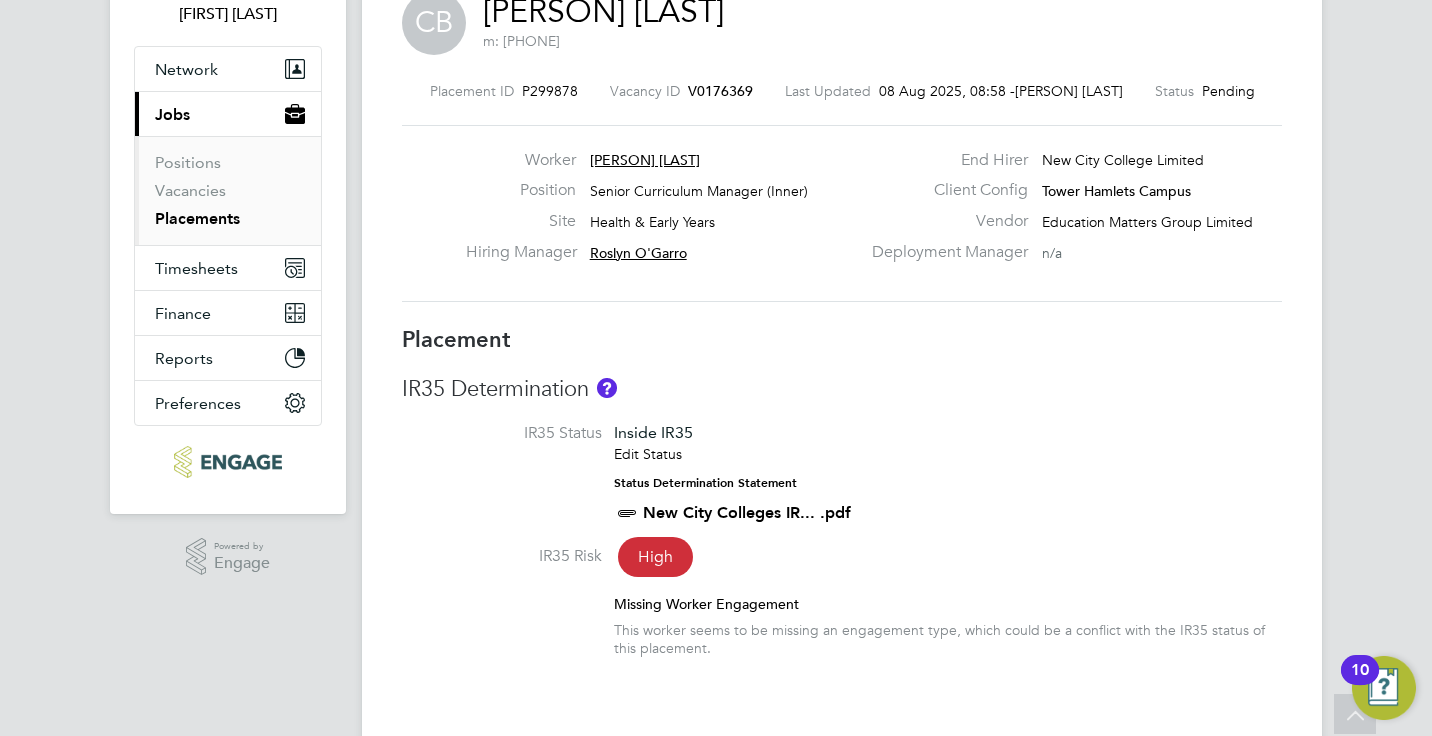 scroll, scrollTop: 105, scrollLeft: 0, axis: vertical 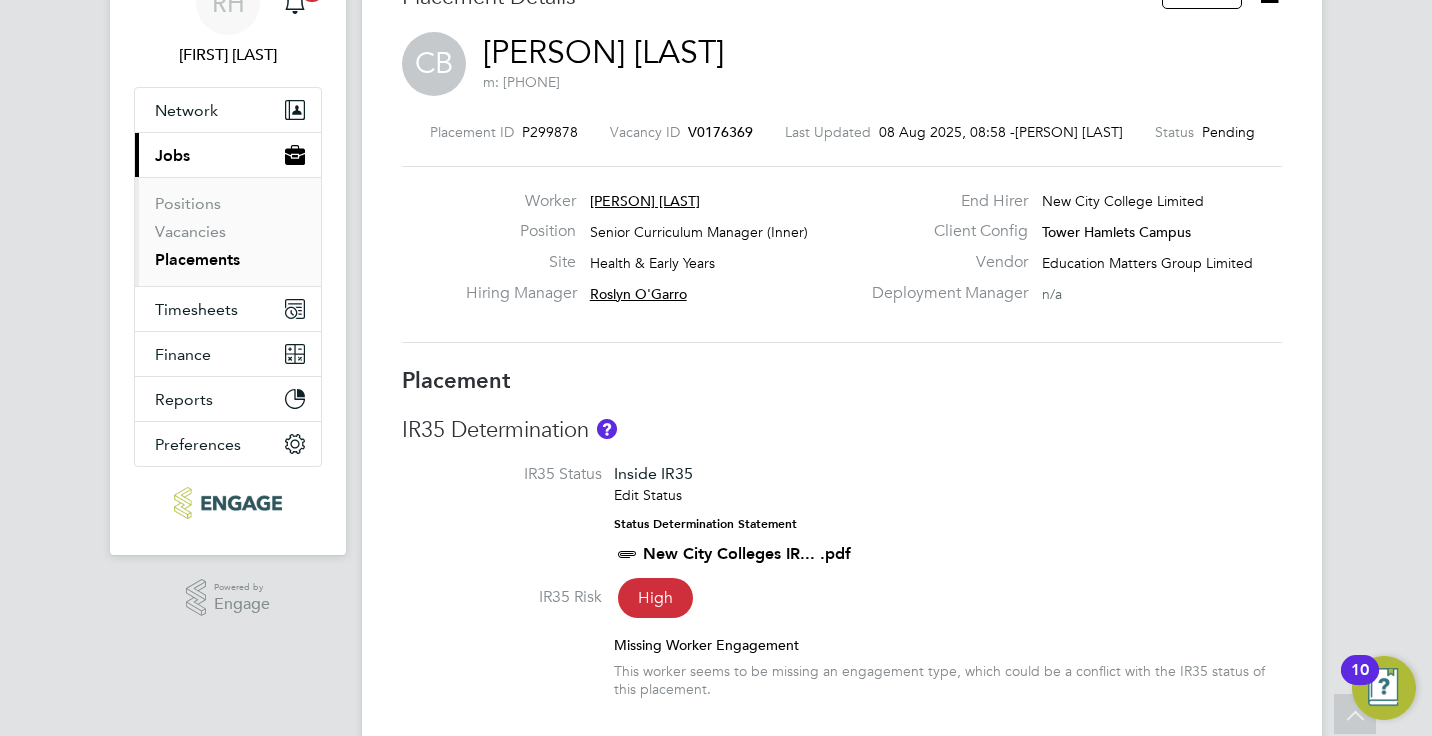 click on "V0176369" 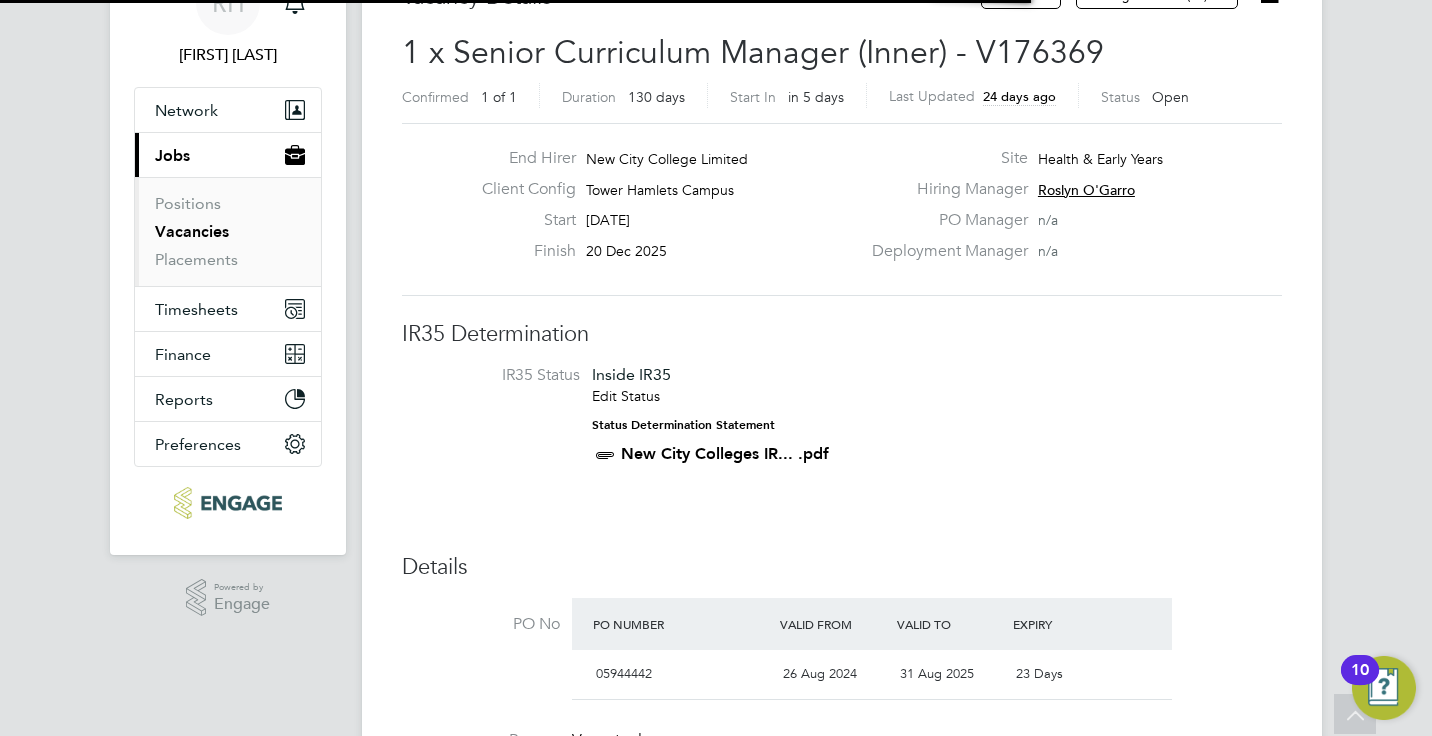 scroll, scrollTop: 10, scrollLeft: 10, axis: both 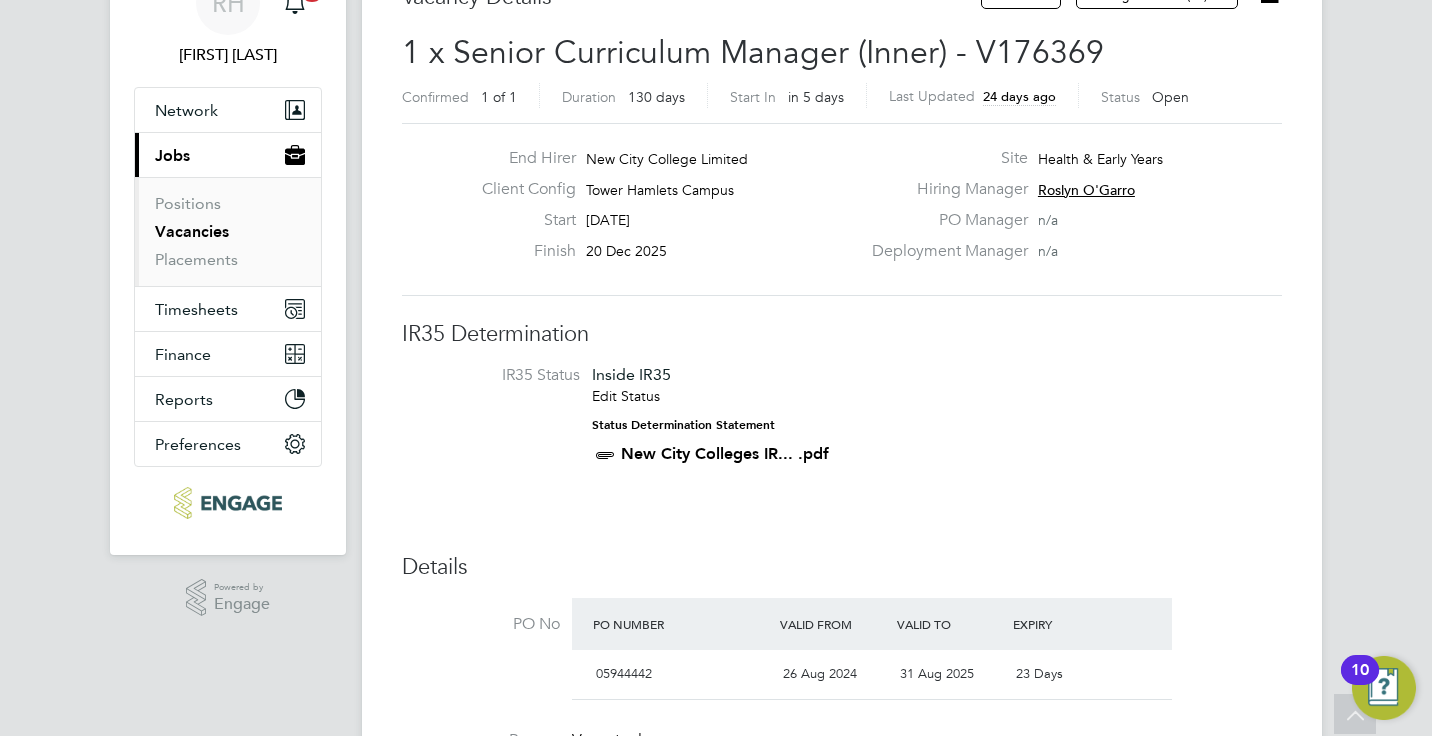 click on "IR35 Status Inside IR35 Edit Status Status Determination Statement   New City Colleges IR... .pdf" at bounding box center (842, 419) 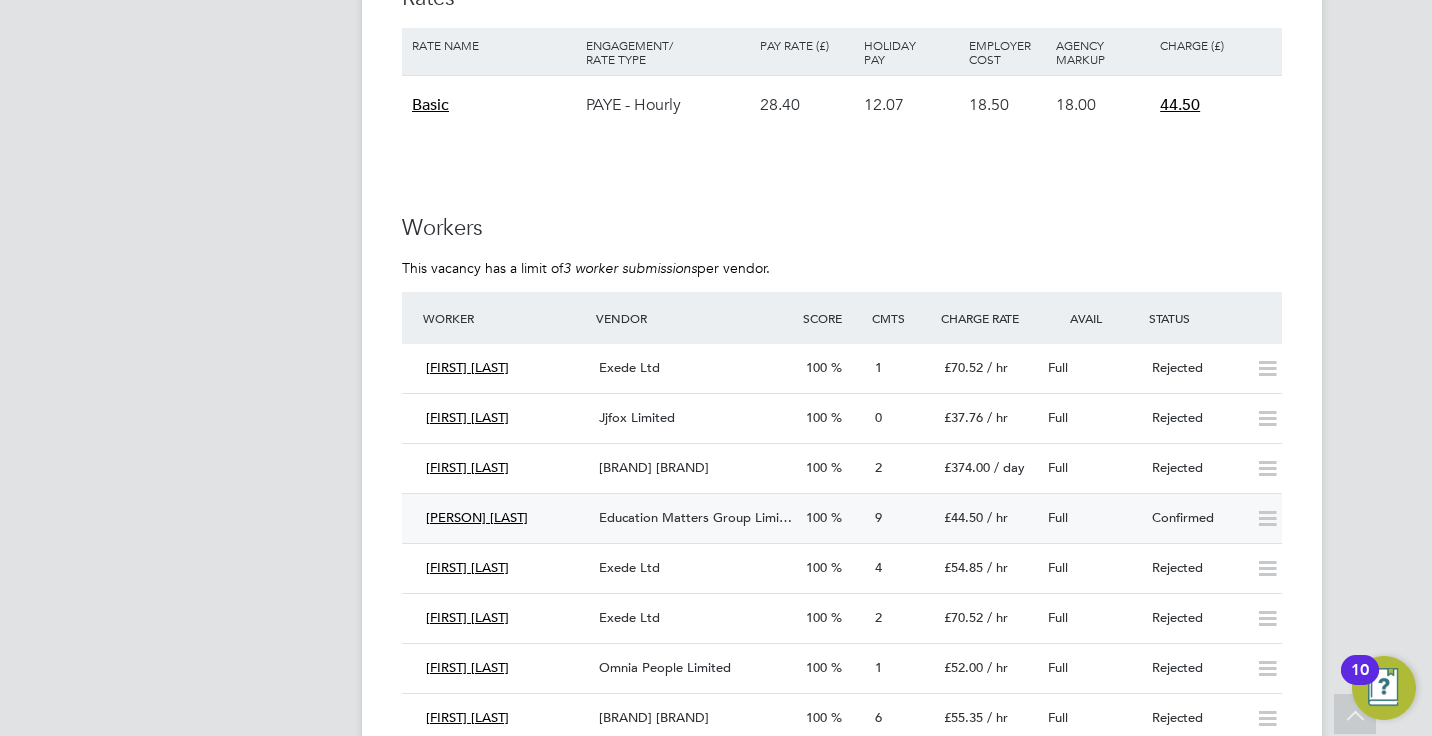 click on "Education Matters Group Limi…" 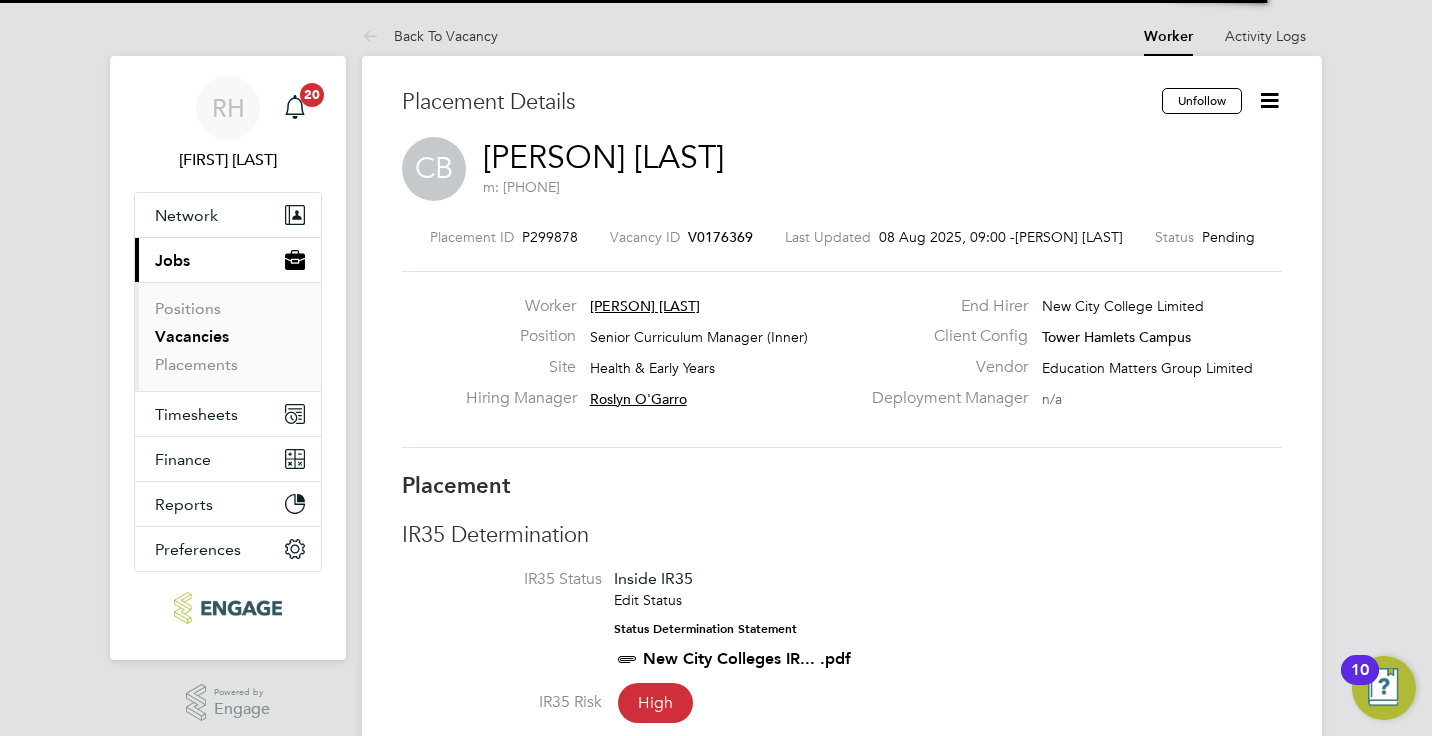 click on "RH   Rufena Haque   Notifications
20   Applications:   Network
Team Members   Businesses   Sites   Workers   Contacts   Current page:   Jobs
Positions   Vacancies   Placements   Timesheets
Timesheets   Expenses   Finance
Invoices & Credit Notes   Reports
Report Downloads   Preferences
My Business   Branding   VMS Configurations   Notifications   Activity Logs
.st0{fill:#C0C1C2;}
Powered by Engage Back To Vacancy Worker   Activity Logs   Worker Activity Logs Back To Vacancy Placement Details   Unfollow CB   Cathy Bowdren   m: 07712 571915  Placement ID   P299878 Vacancy ID   V0176369   Last Updated   08 Aug 2025, 09:00 -  Megan Knowles Status   Pending   Worker   Cathy Bowdren Position   Senior Curriculum Manager (Inner) Site" at bounding box center [716, 3115] 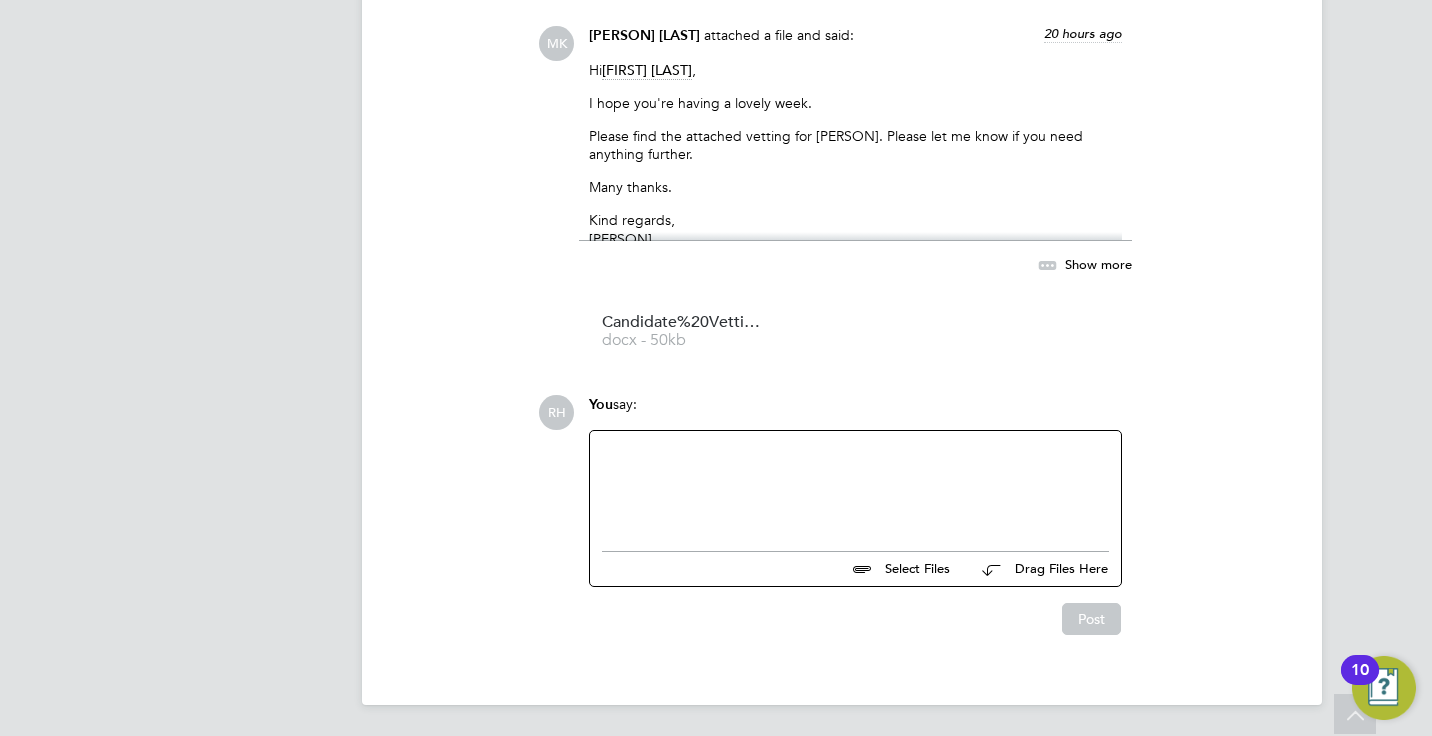 click 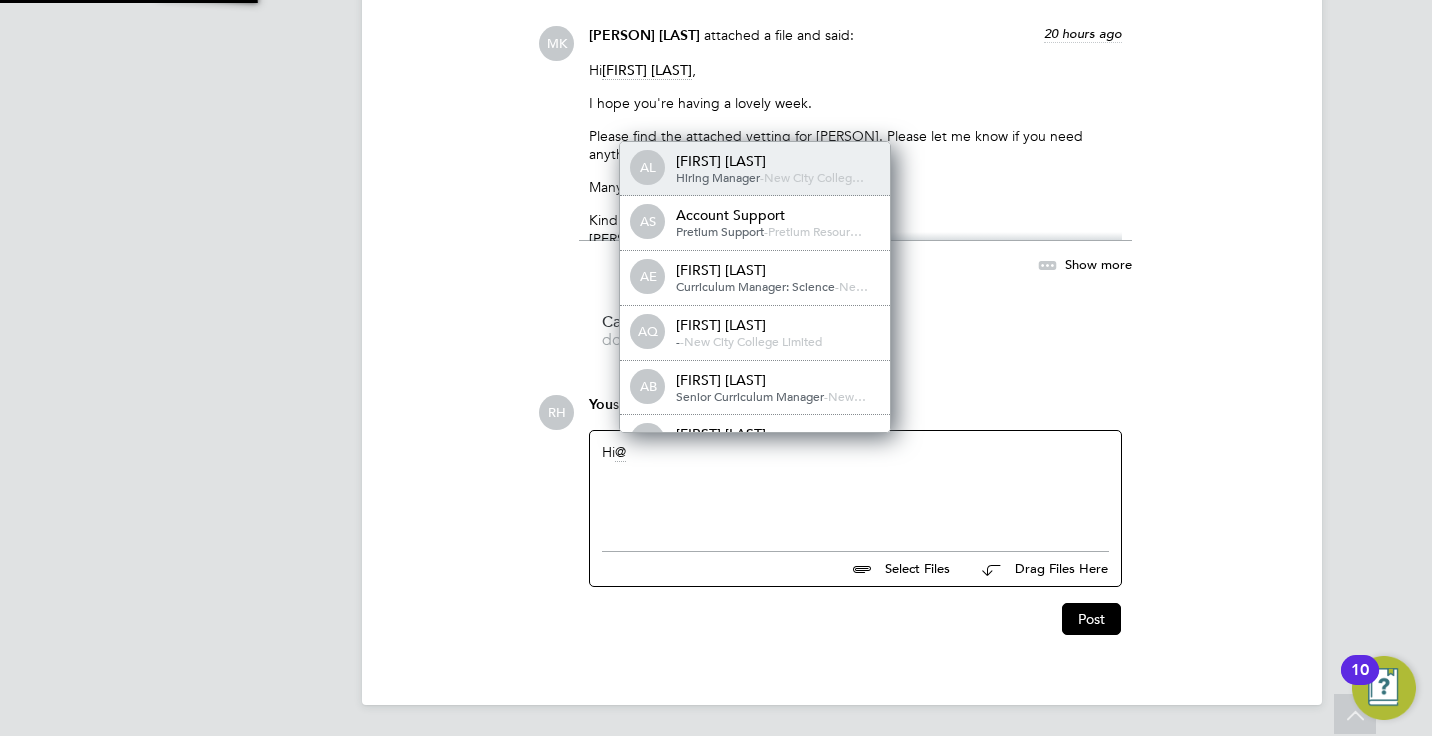 type 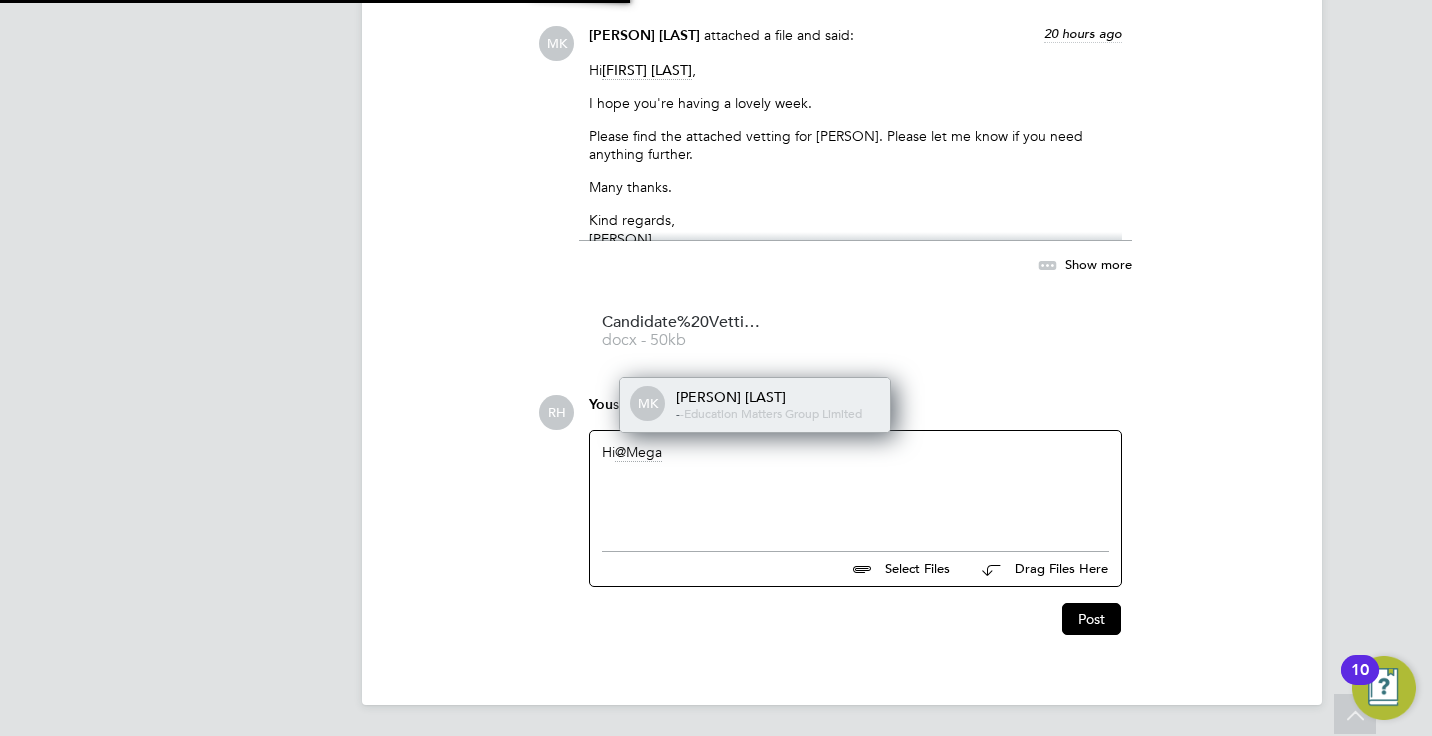 click on "-  -  Education Matters Group Limited" 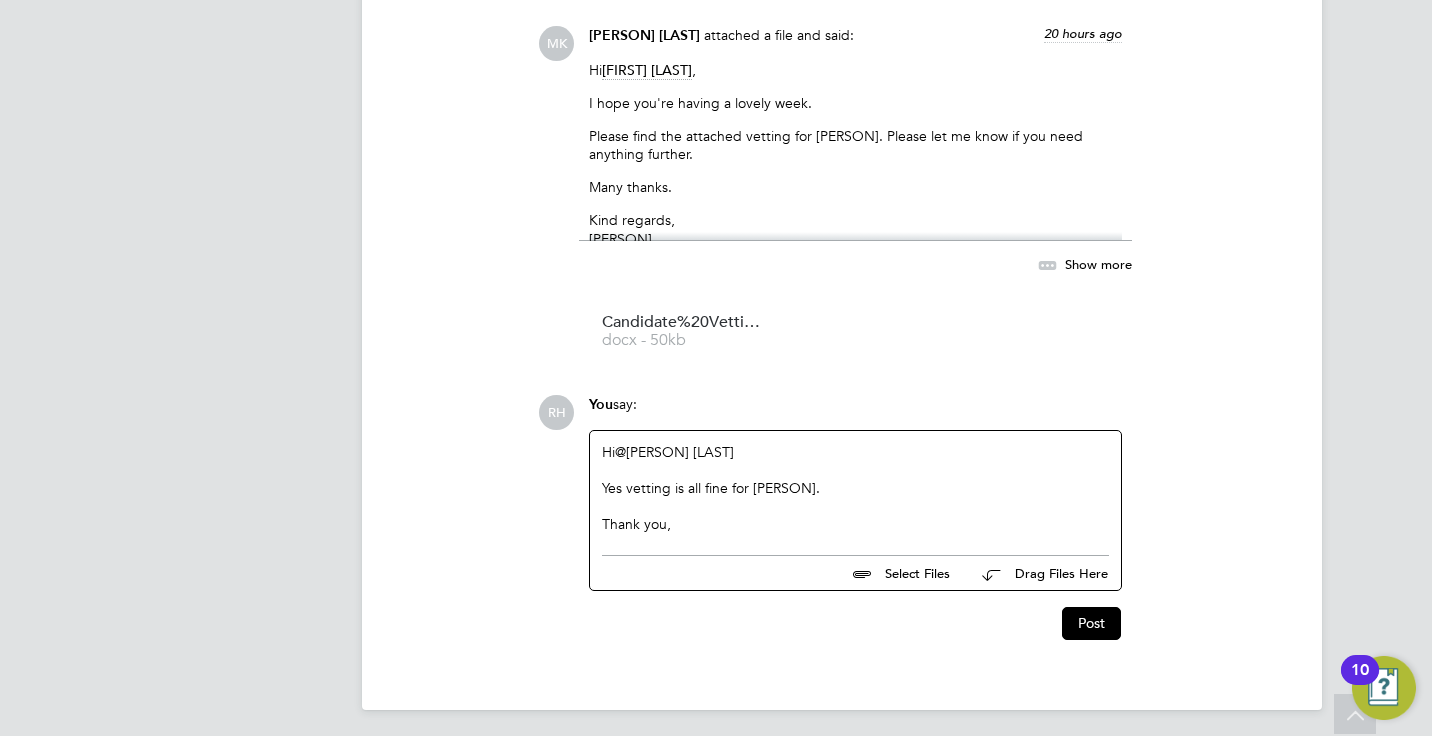 click on "Yes vetting is all fine for Cathy." 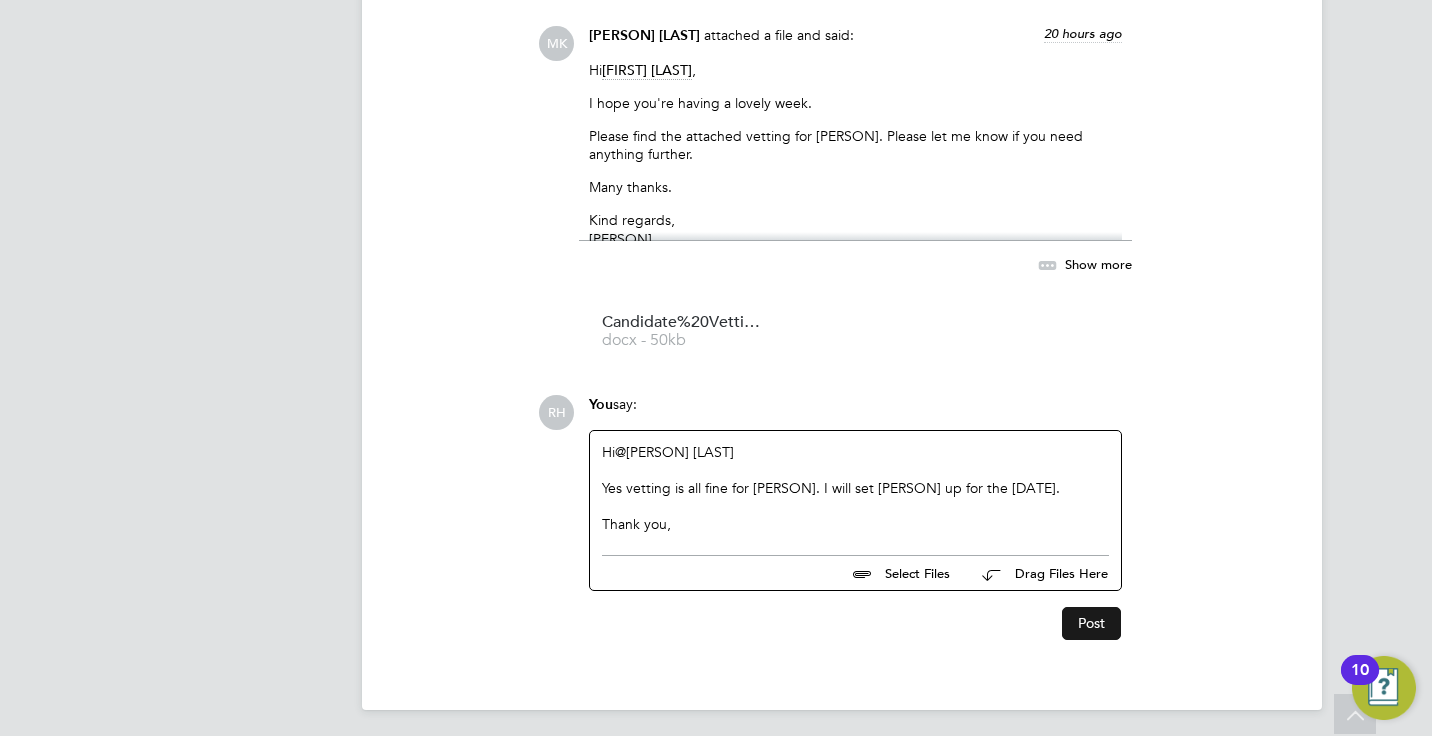 click on "Post" 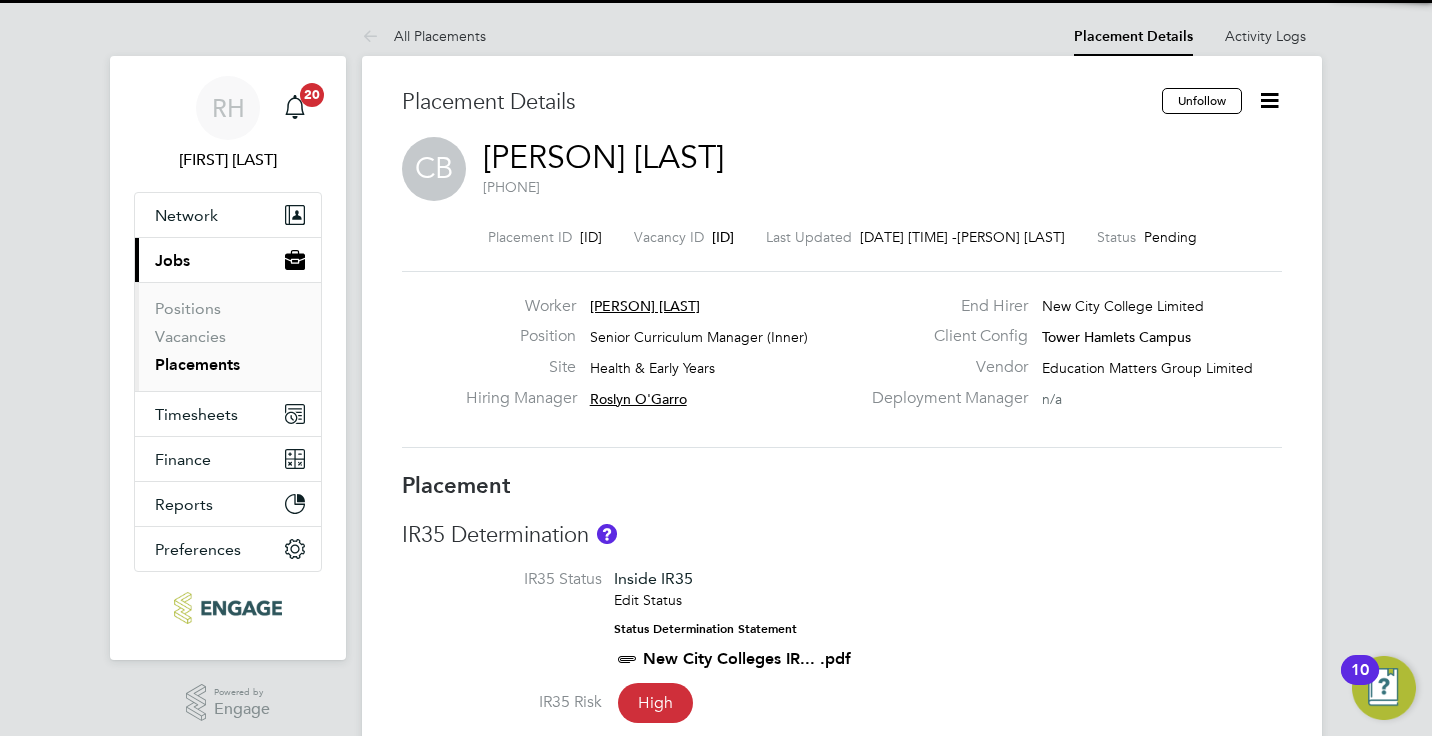 scroll, scrollTop: 0, scrollLeft: 0, axis: both 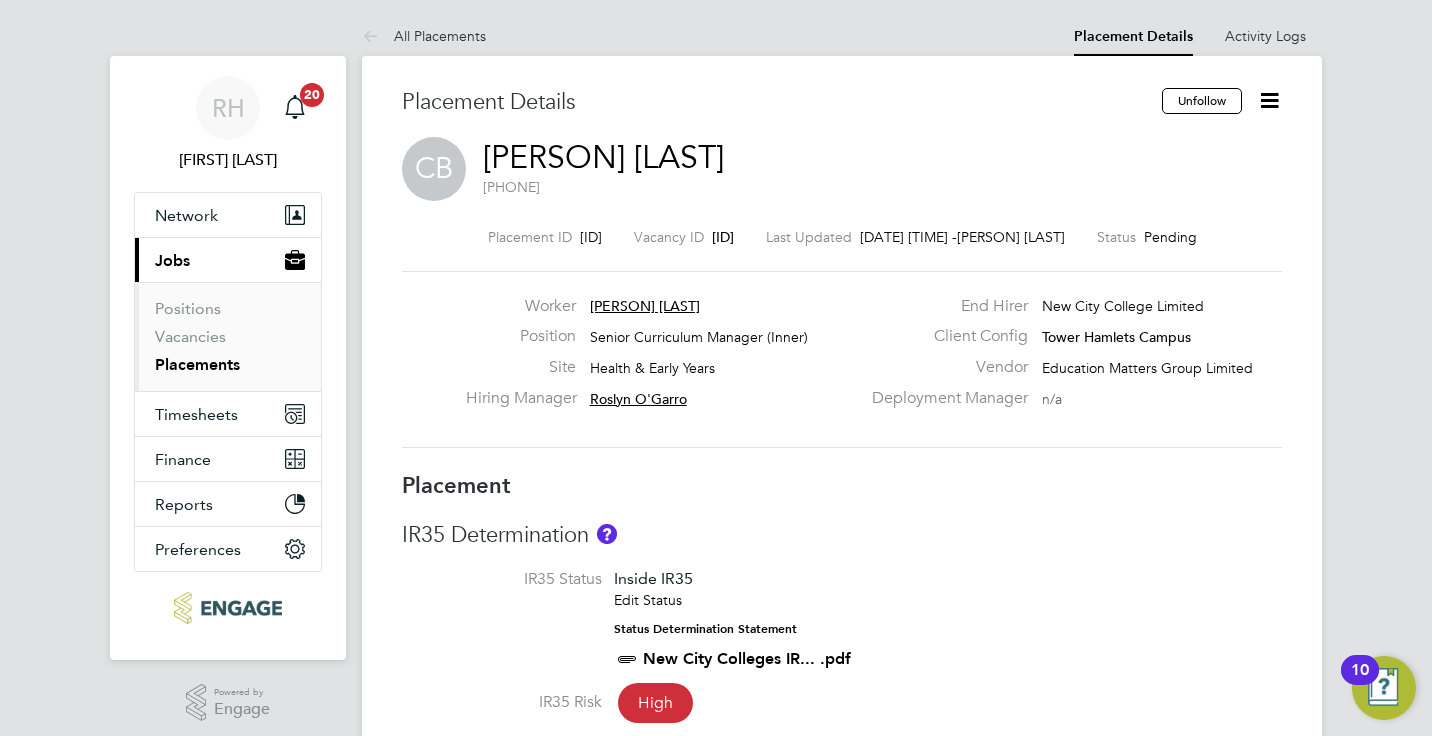 click on "RH   Rufena Haque   Notifications
20   Applications:   Network
Team Members   Businesses   Sites   Workers   Contacts   Current page:   Jobs
Positions   Vacancies   Placements   Timesheets
Timesheets   Expenses   Finance
Invoices & Credit Notes   Reports
Report Downloads   Preferences
My Business   Branding   VMS Configurations   Notifications   Activity Logs
.st0{fill:#C0C1C2;}
Powered by Engage All Placements Placement Details   Activity Logs   Placement Details Activity Logs All Placements Placement Details   Unfollow CB   Cathy Bowdren   m: 07712 571915  Placement ID   P299878 Vacancy ID   V0176369   Last Updated   08 Aug 2025, 09:24 -  Megan Knowles Status   Pending   Worker   Cathy Bowdren Position   Site   Health & Early Years" at bounding box center [716, 2651] 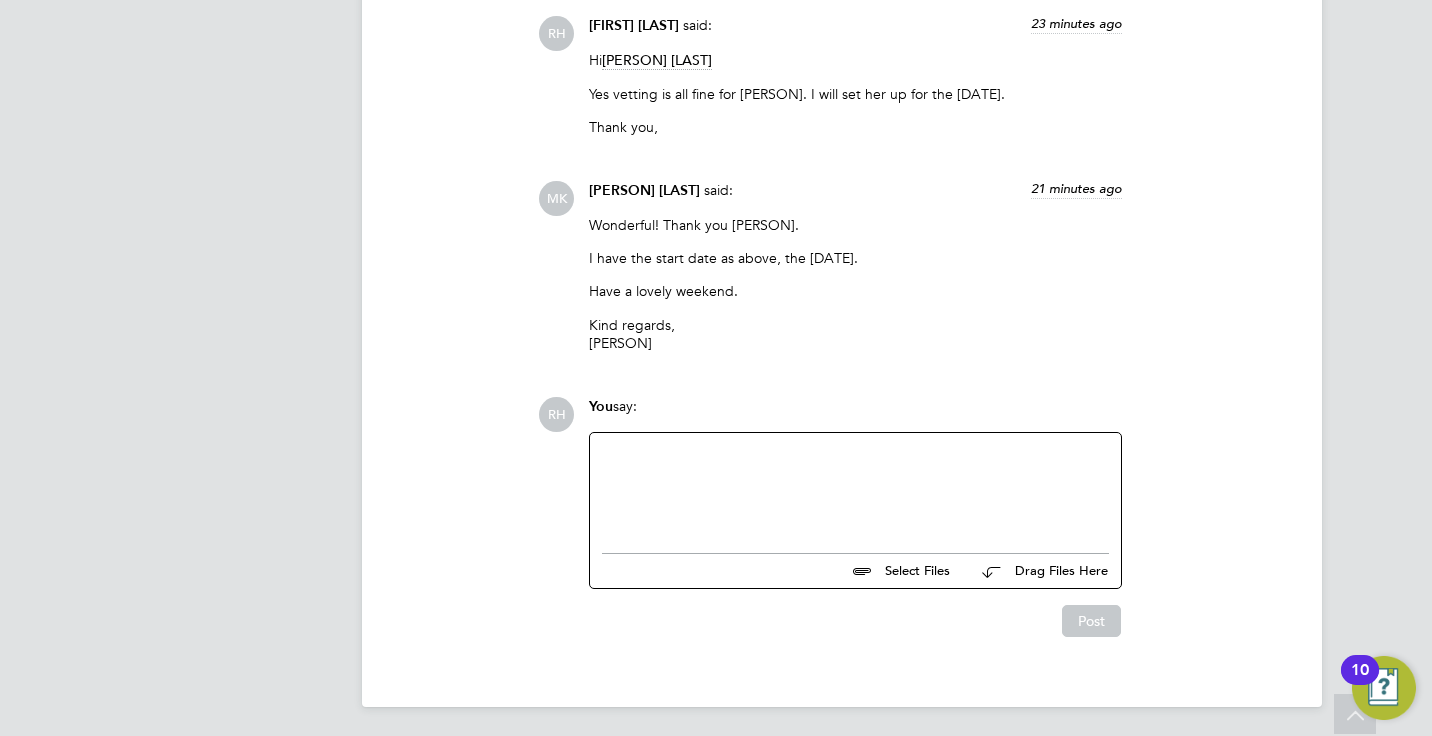 scroll, scrollTop: 4566, scrollLeft: 0, axis: vertical 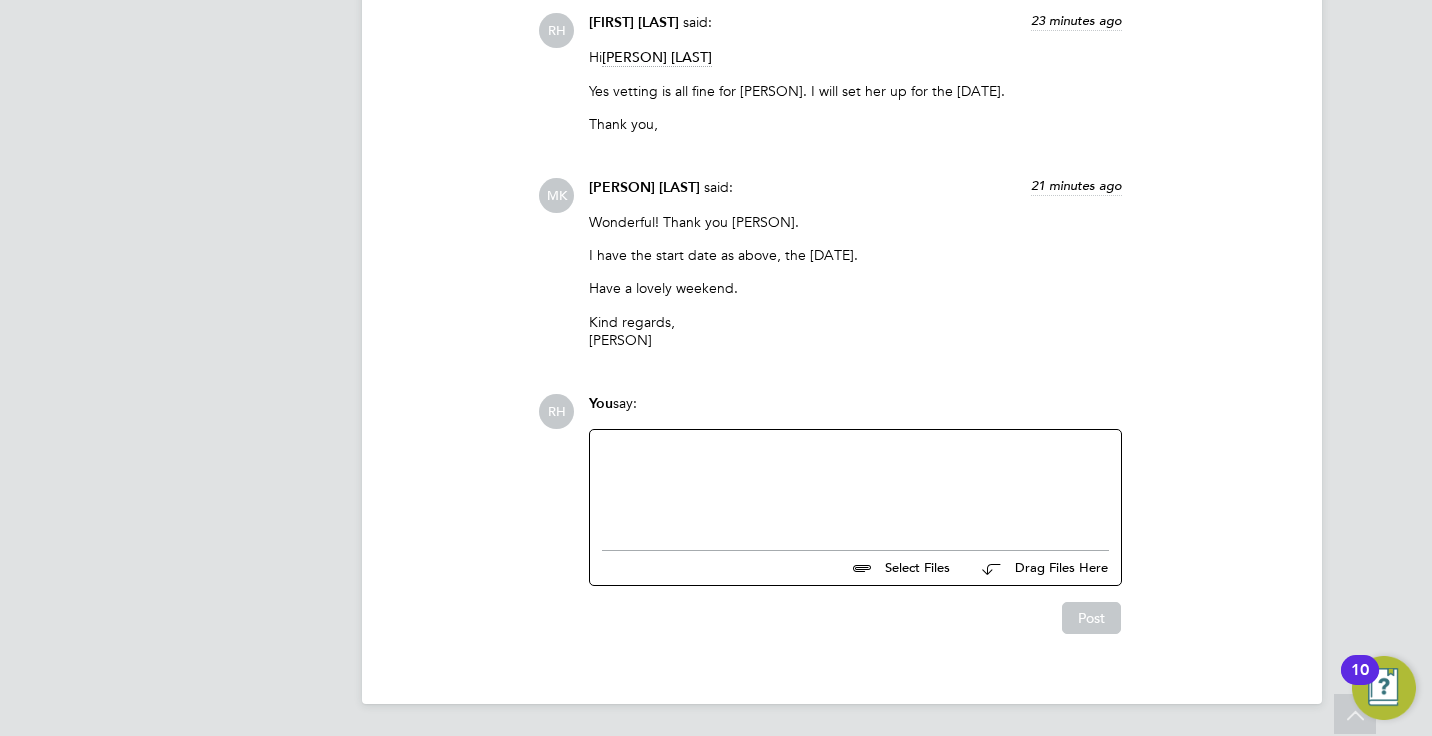 click 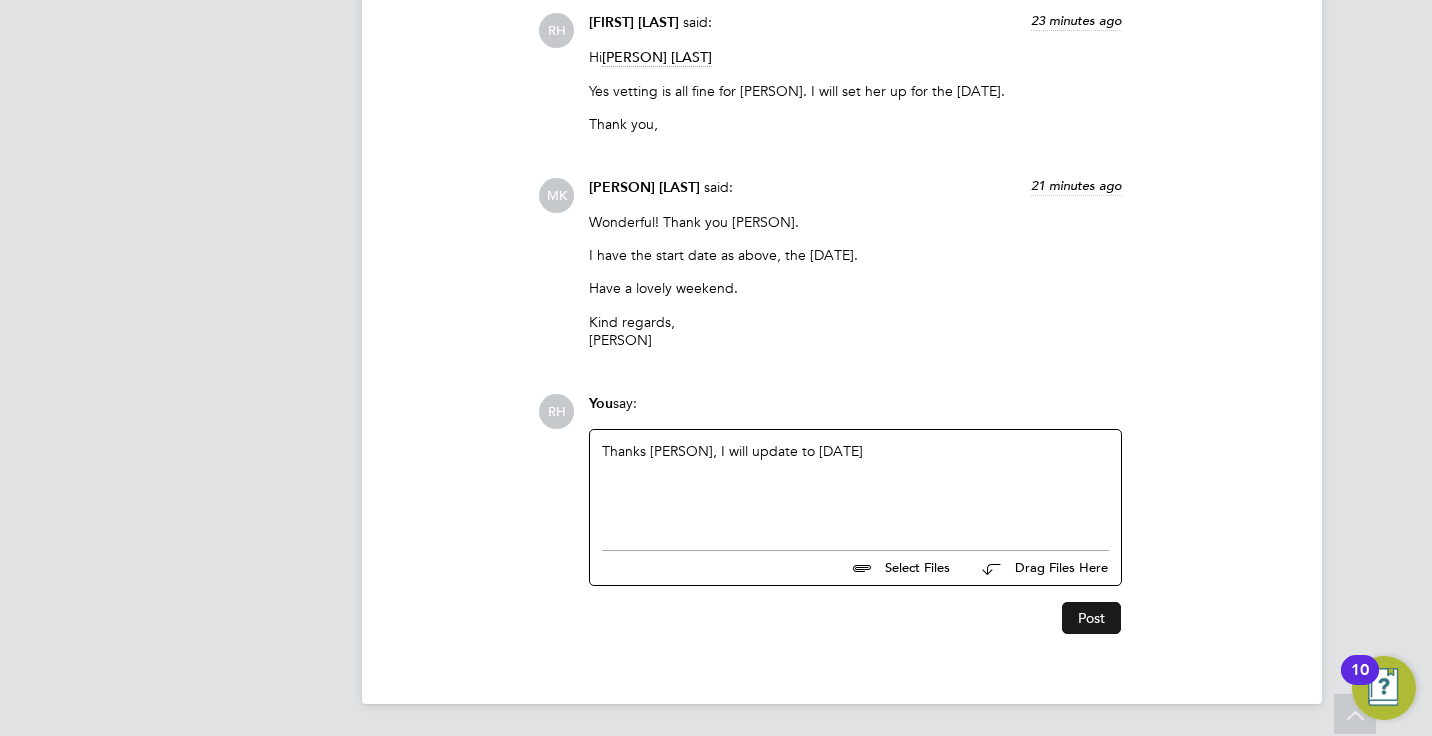 click on "Post" 